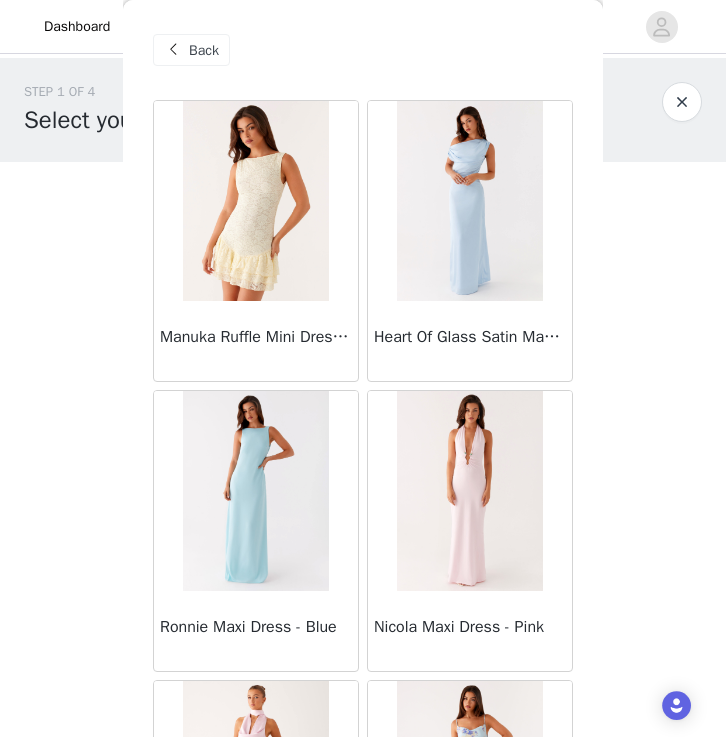 scroll, scrollTop: 0, scrollLeft: 0, axis: both 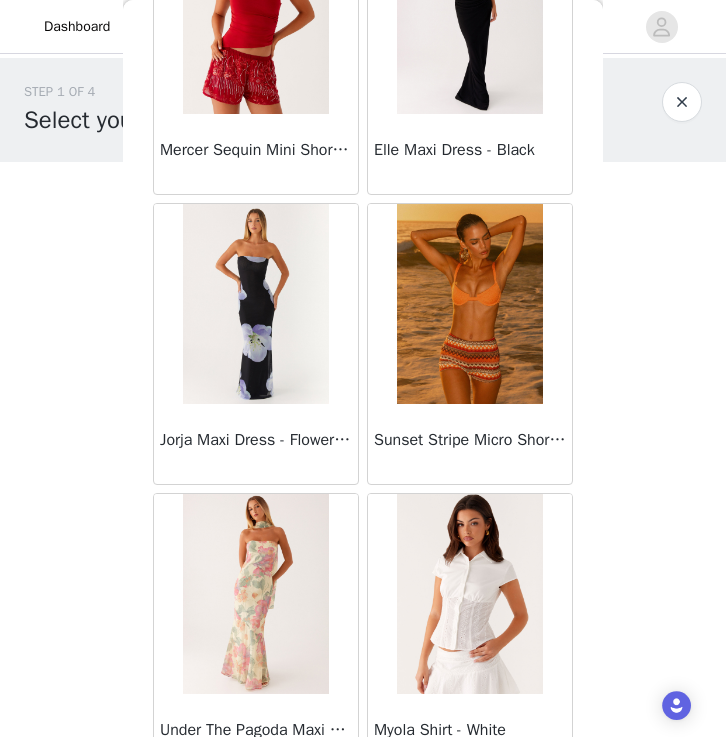 click at bounding box center (469, 304) 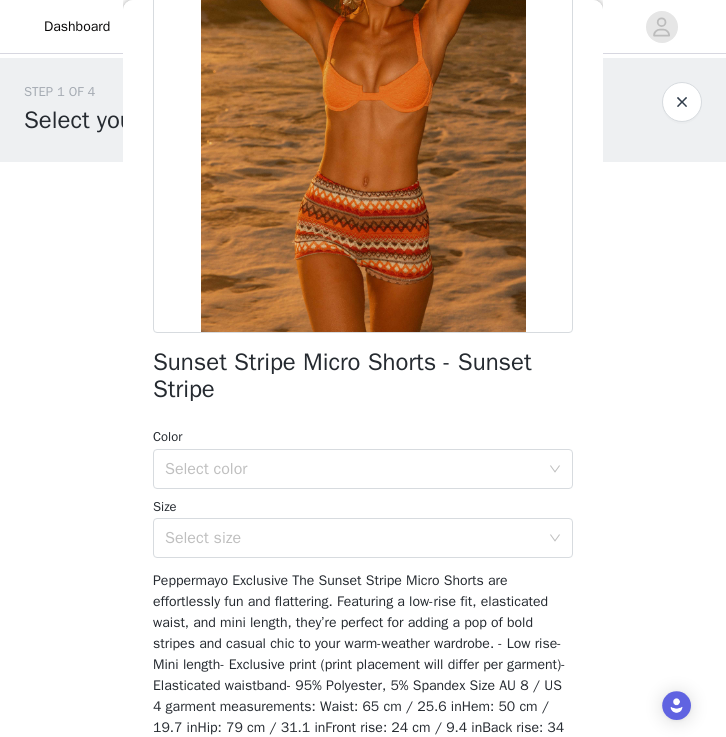 scroll, scrollTop: 222, scrollLeft: 0, axis: vertical 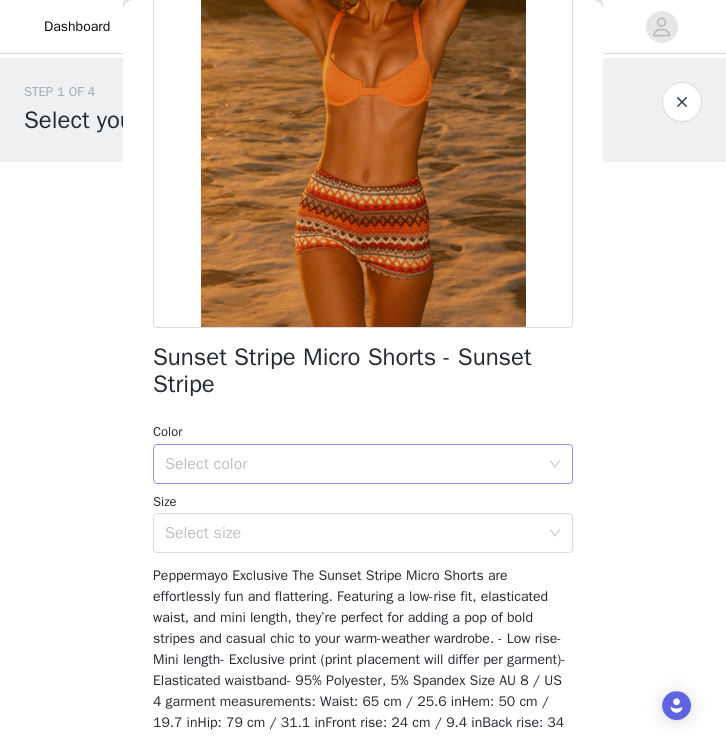 click on "Select color" at bounding box center [356, 464] 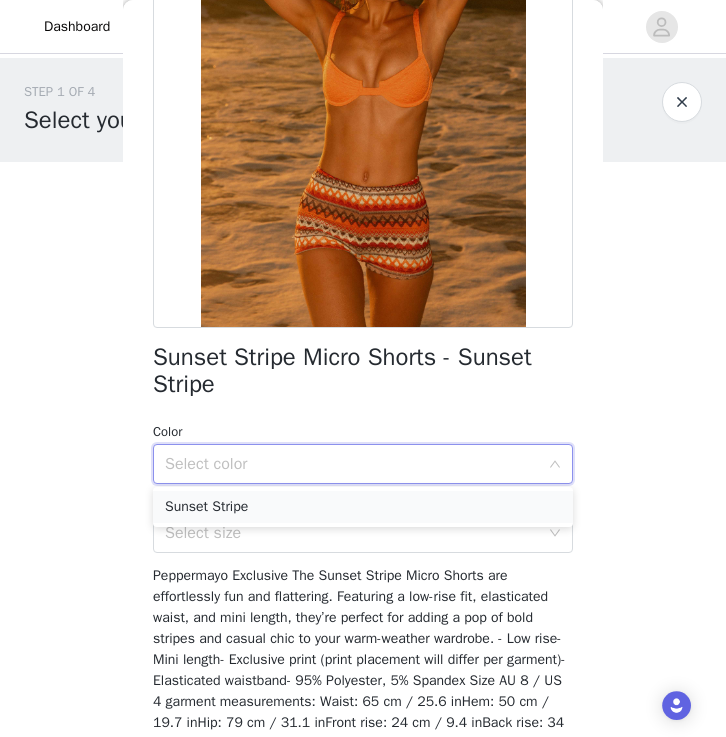 click on "Sunset Stripe" at bounding box center [363, 507] 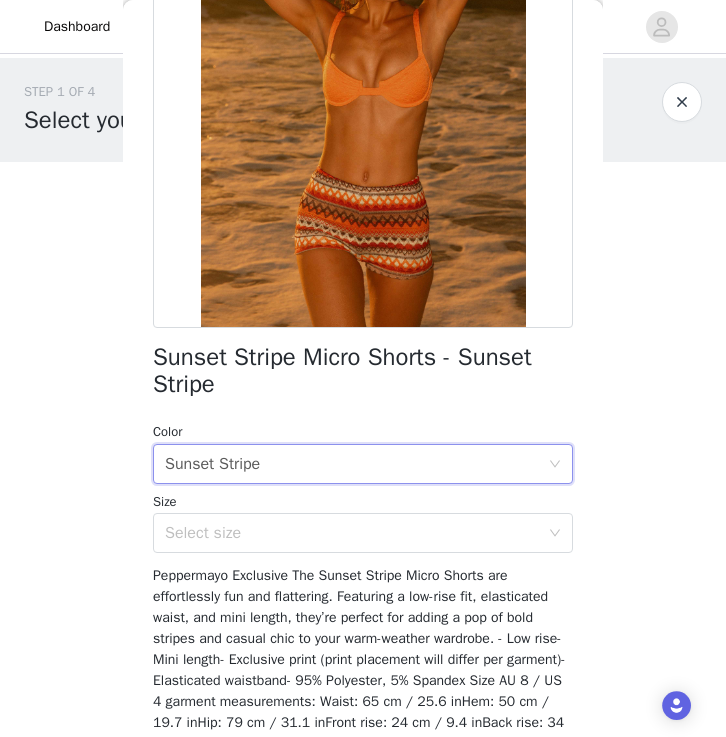 click on "[NAME] is 174cm and wears size AU 6 / size US 2" at bounding box center (363, 368) 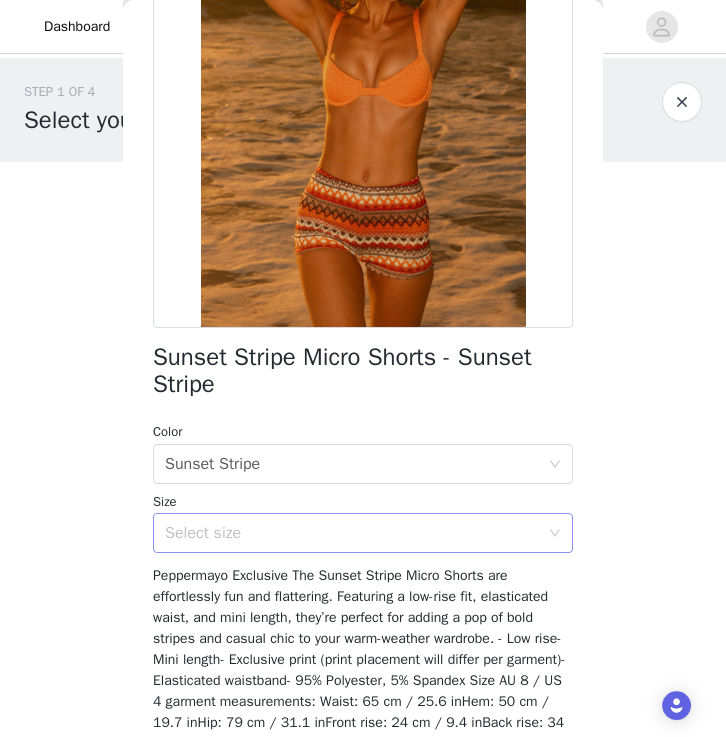 click on "Select size" at bounding box center [352, 533] 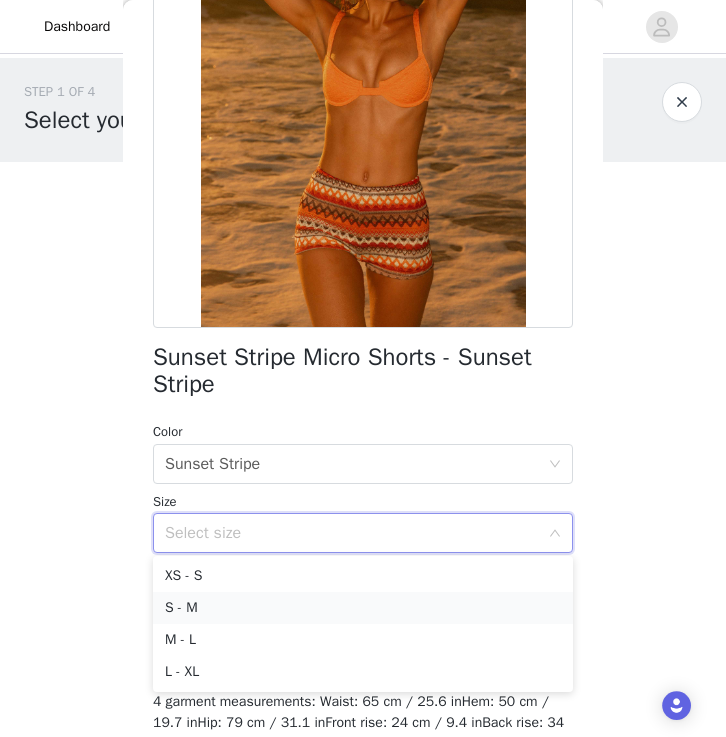 click on "S - M" at bounding box center (363, 608) 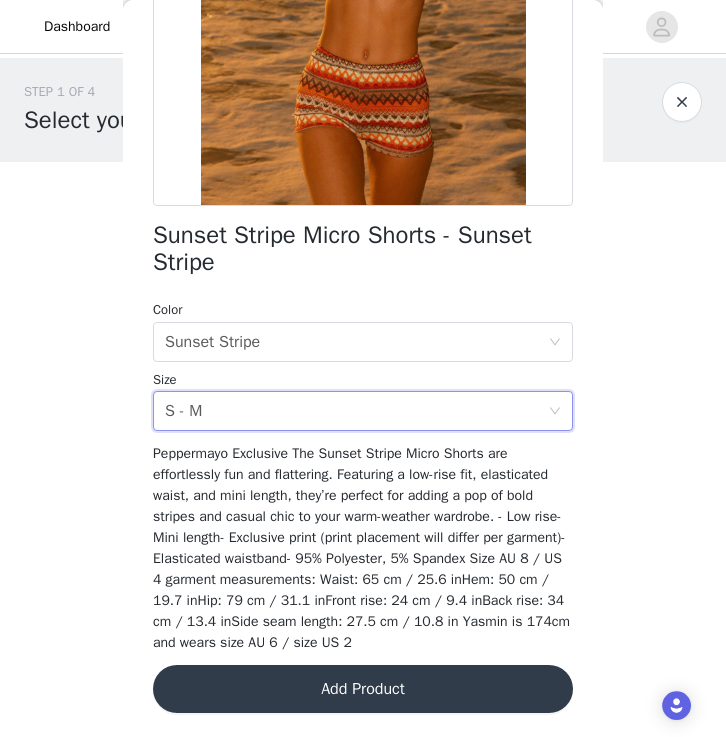 scroll, scrollTop: 343, scrollLeft: 0, axis: vertical 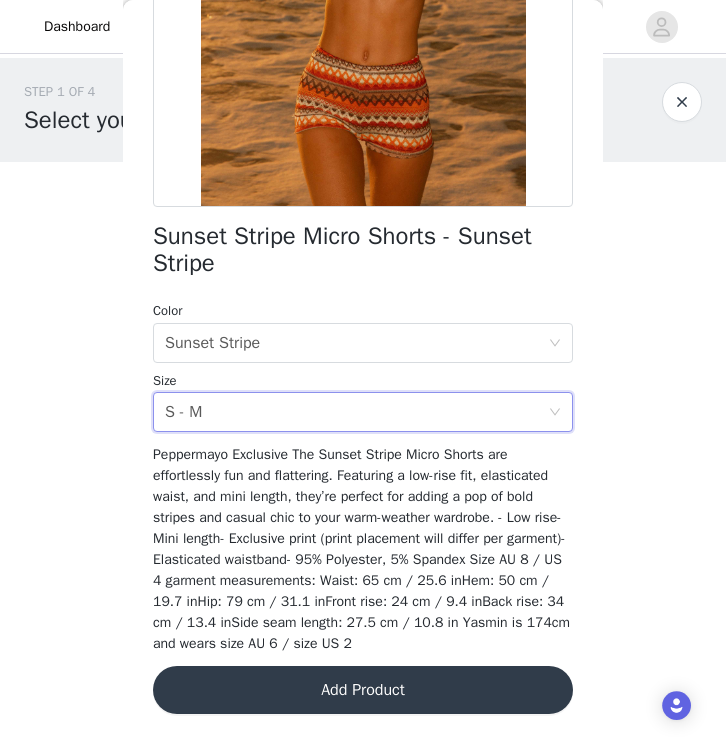 click on "Add Product" at bounding box center [363, 690] 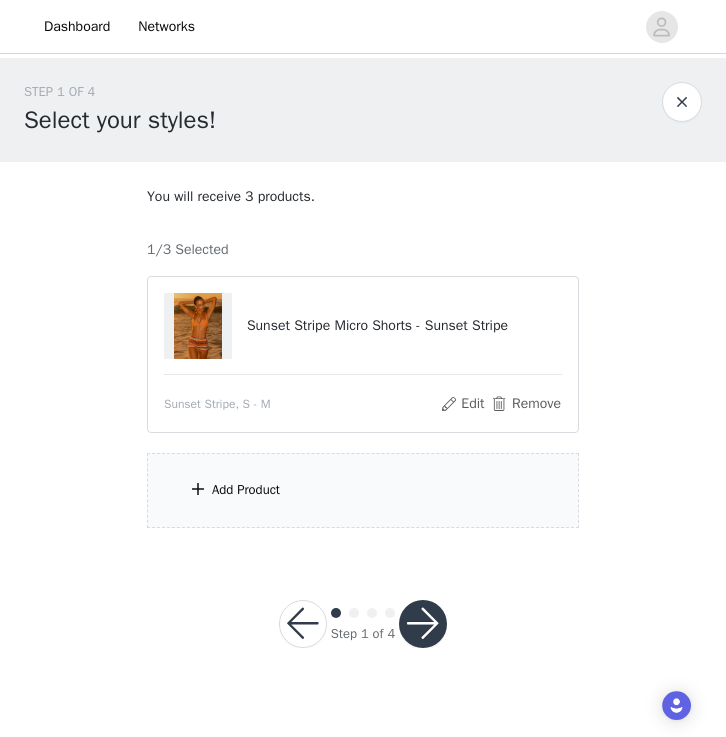 click on "Add Product" at bounding box center [246, 490] 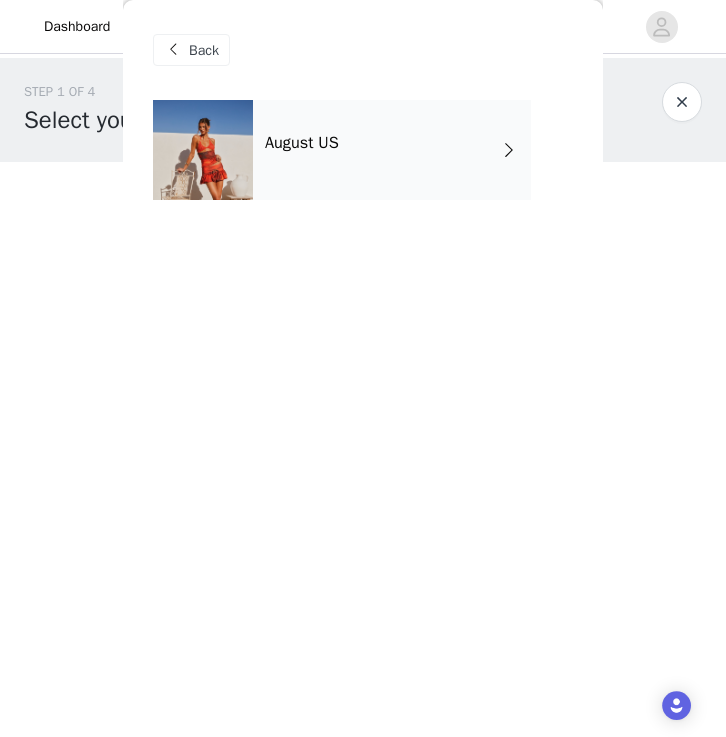 click on "August US" at bounding box center [392, 150] 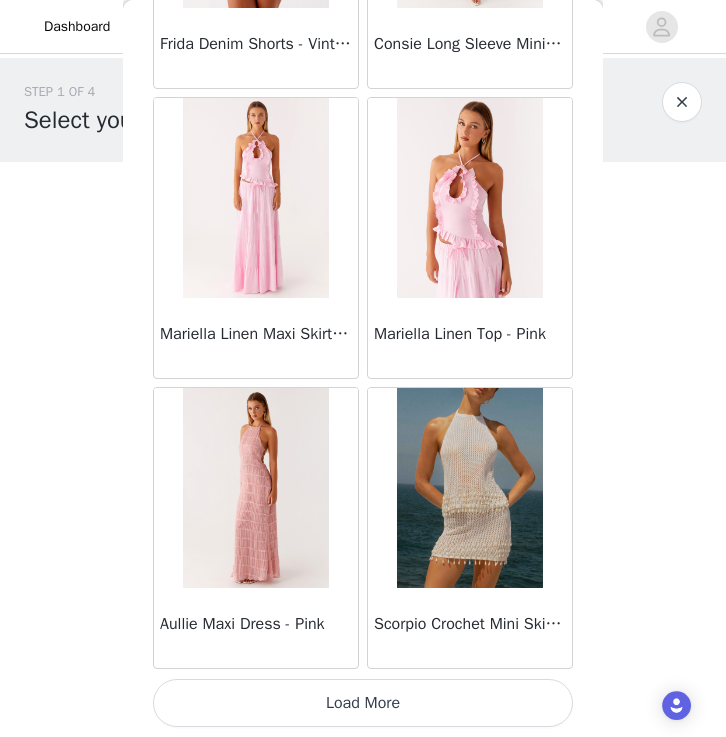 scroll, scrollTop: 2323, scrollLeft: 0, axis: vertical 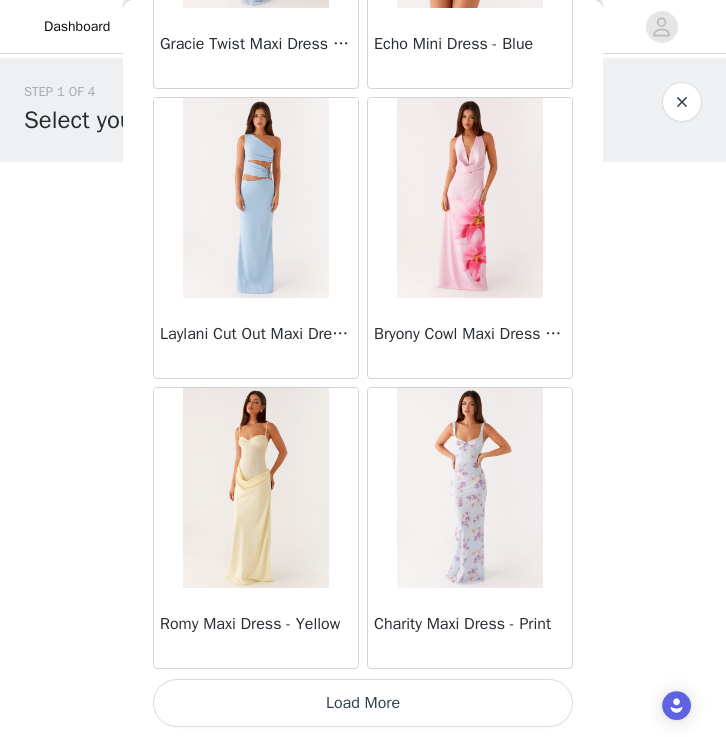 click on "Load More" at bounding box center (363, 703) 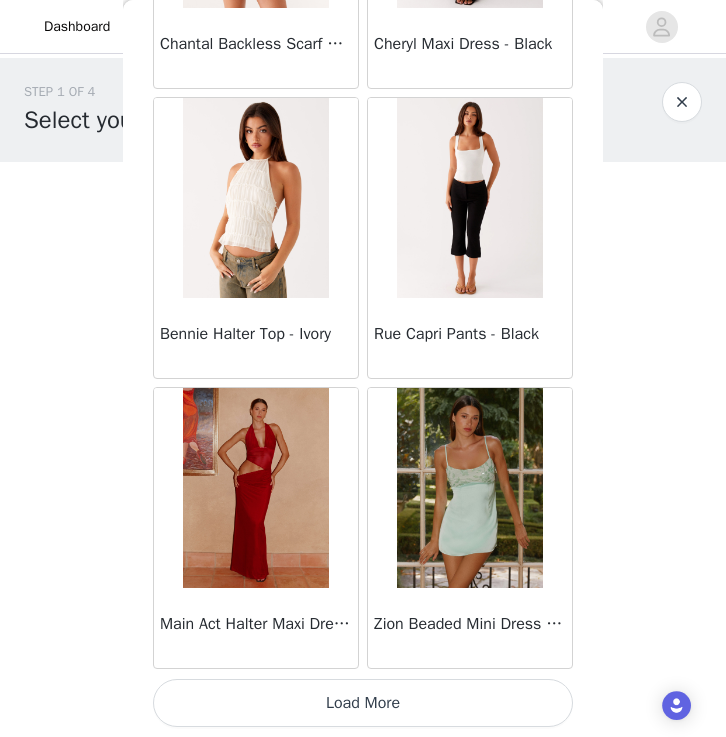 scroll, scrollTop: 8123, scrollLeft: 0, axis: vertical 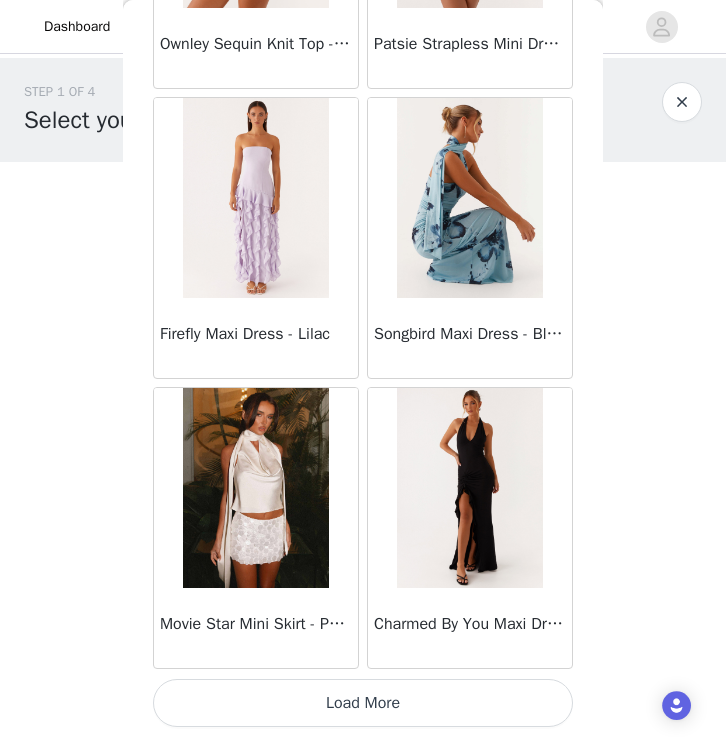 click on "Load More" at bounding box center (363, 703) 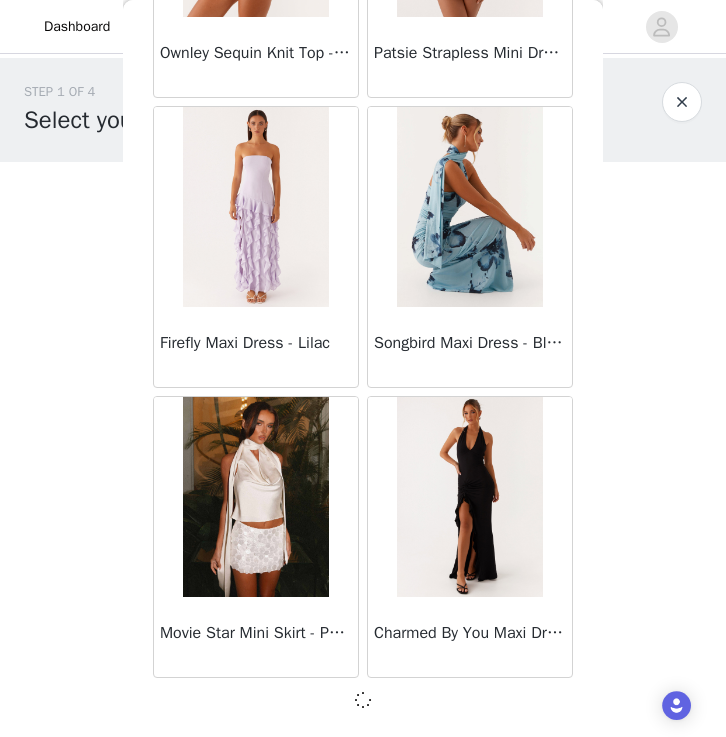 scroll, scrollTop: 11014, scrollLeft: 0, axis: vertical 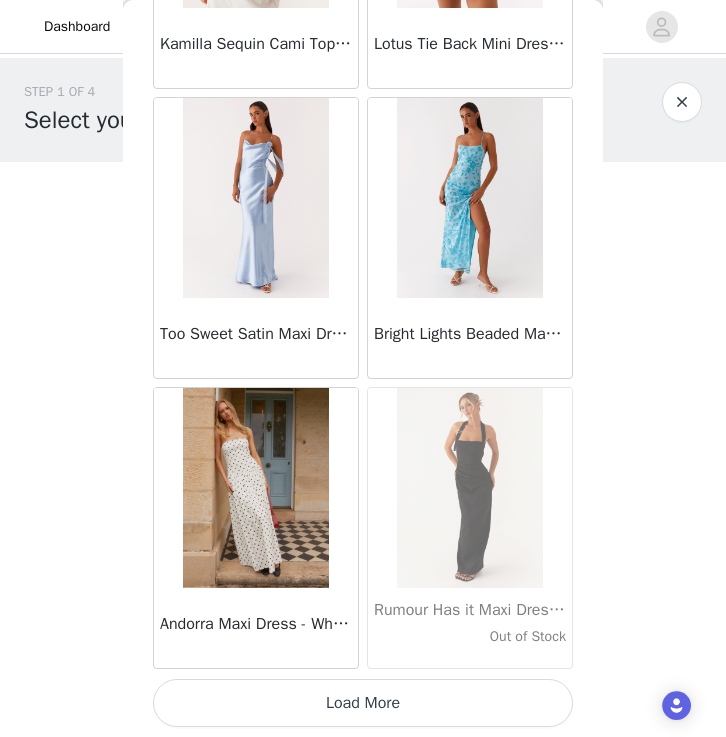 click on "Load More" at bounding box center (363, 703) 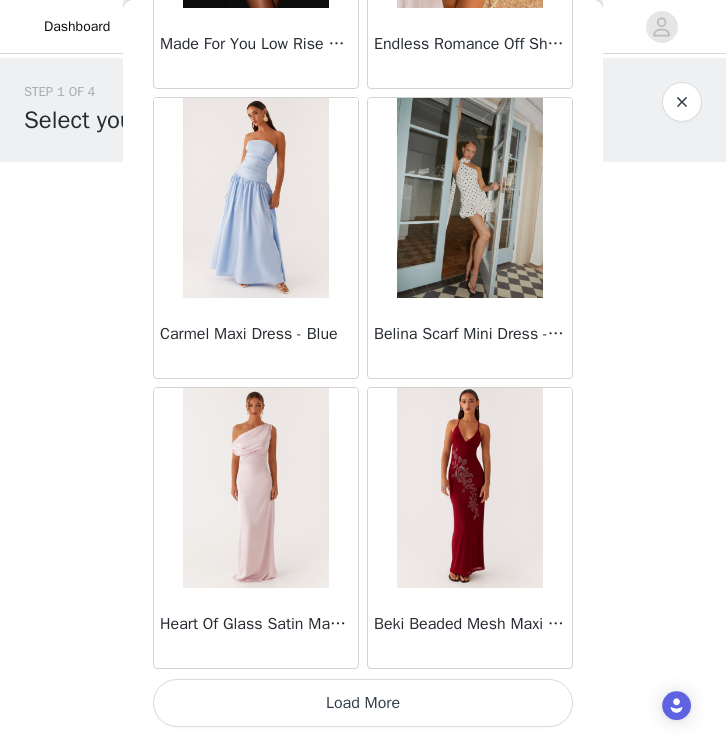 scroll, scrollTop: 16824, scrollLeft: 0, axis: vertical 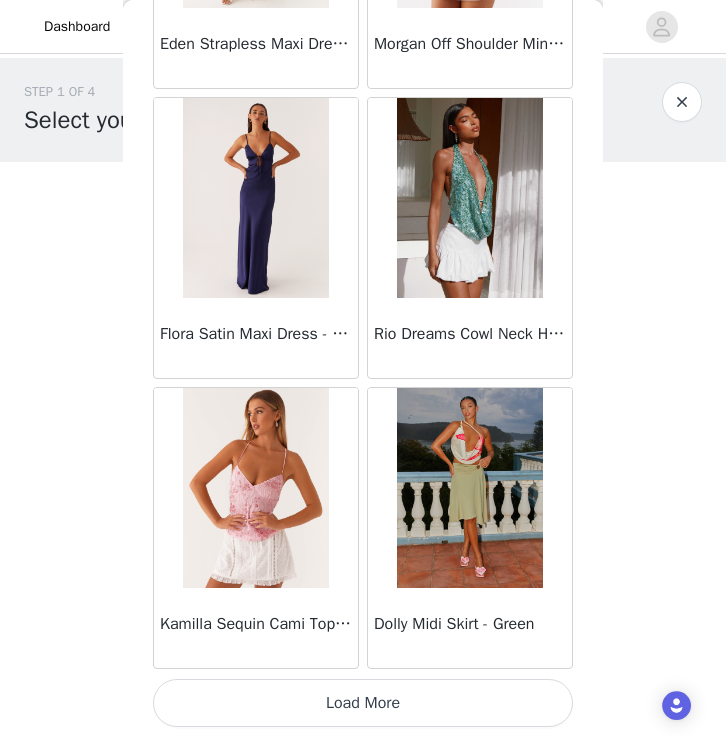 click on "Load More" at bounding box center [363, 703] 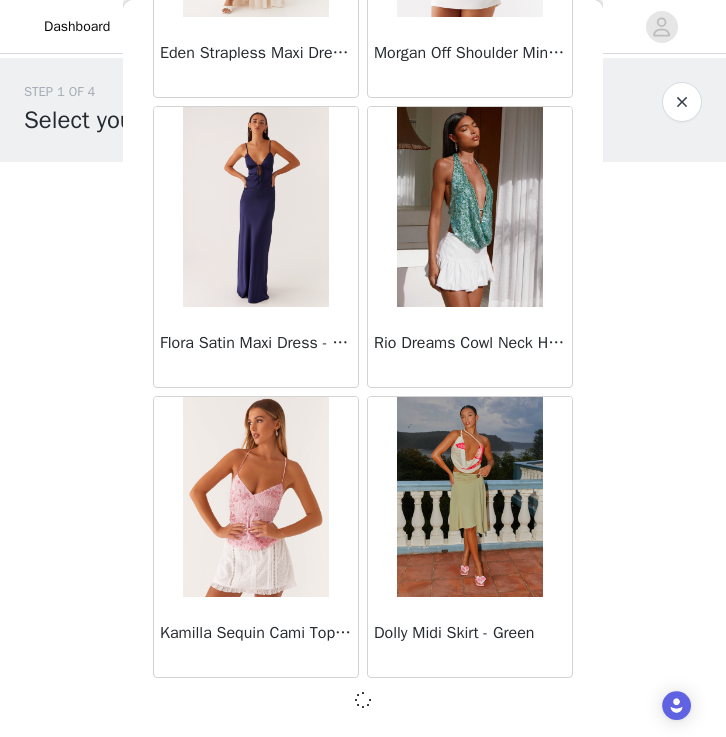 scroll, scrollTop: 19714, scrollLeft: 0, axis: vertical 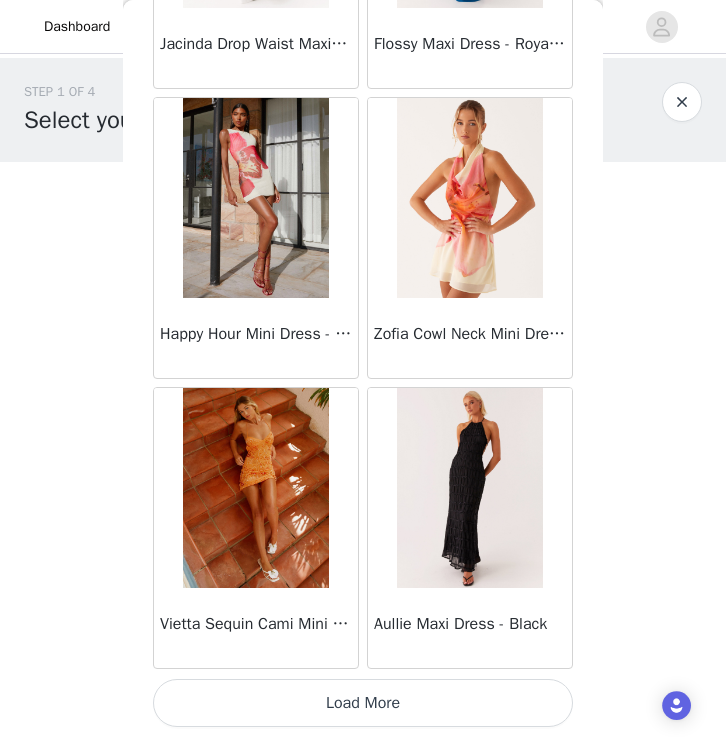 click on "Load More" at bounding box center (363, 703) 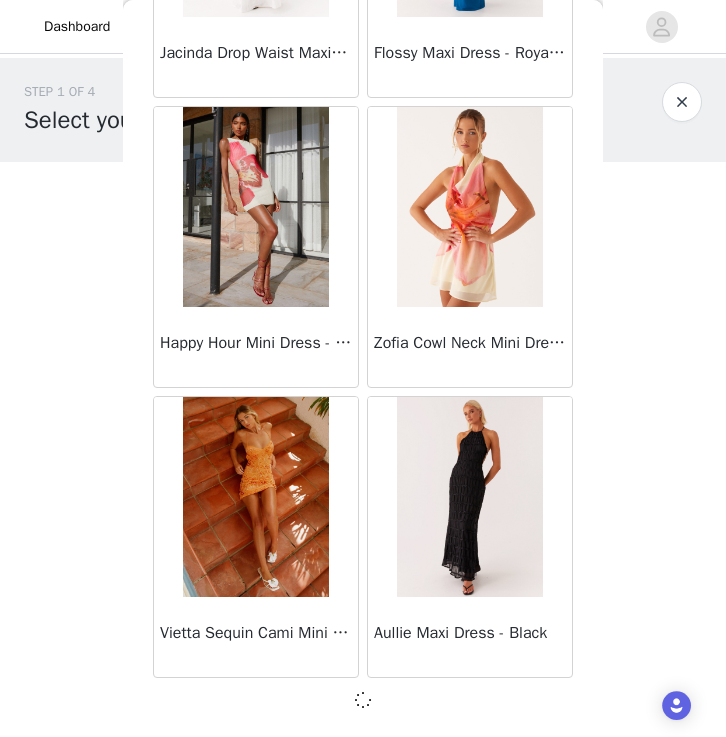 scroll, scrollTop: 22614, scrollLeft: 0, axis: vertical 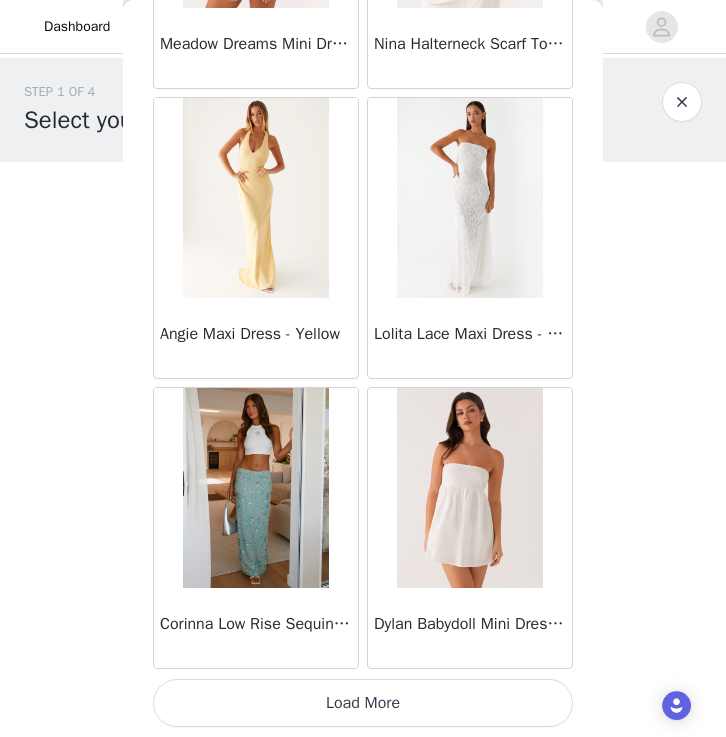 click on "Load More" at bounding box center [363, 703] 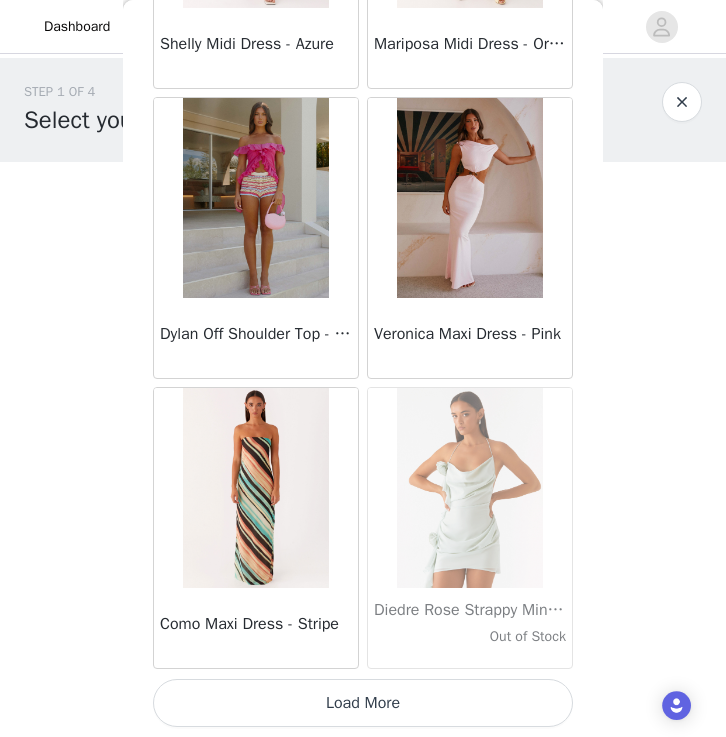 scroll, scrollTop: 28423, scrollLeft: 0, axis: vertical 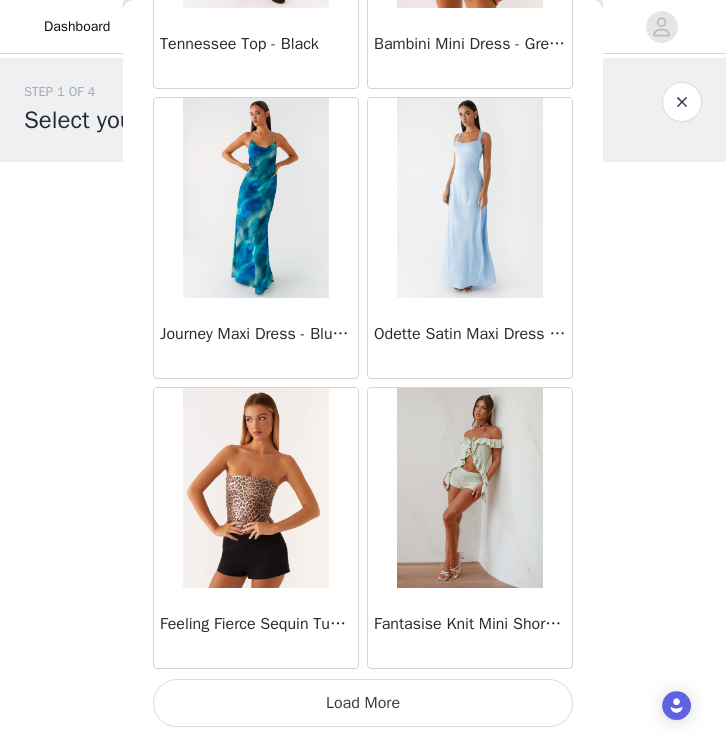 click on "Load More" at bounding box center [363, 703] 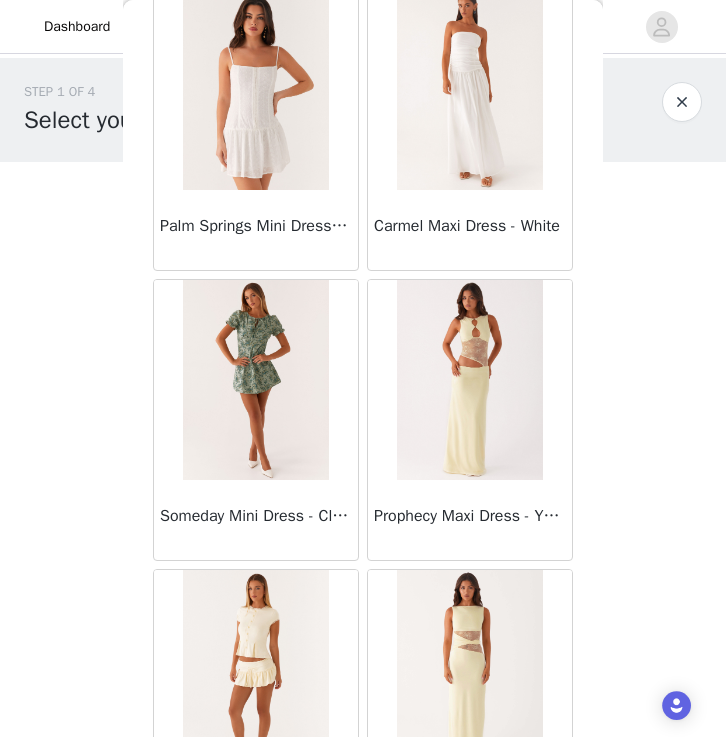 scroll, scrollTop: 33750, scrollLeft: 0, axis: vertical 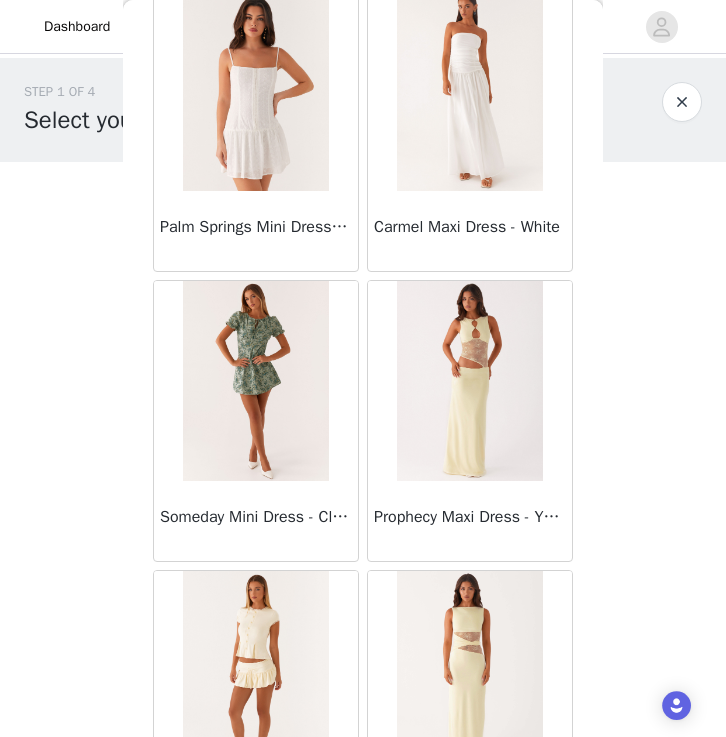 click at bounding box center (255, 381) 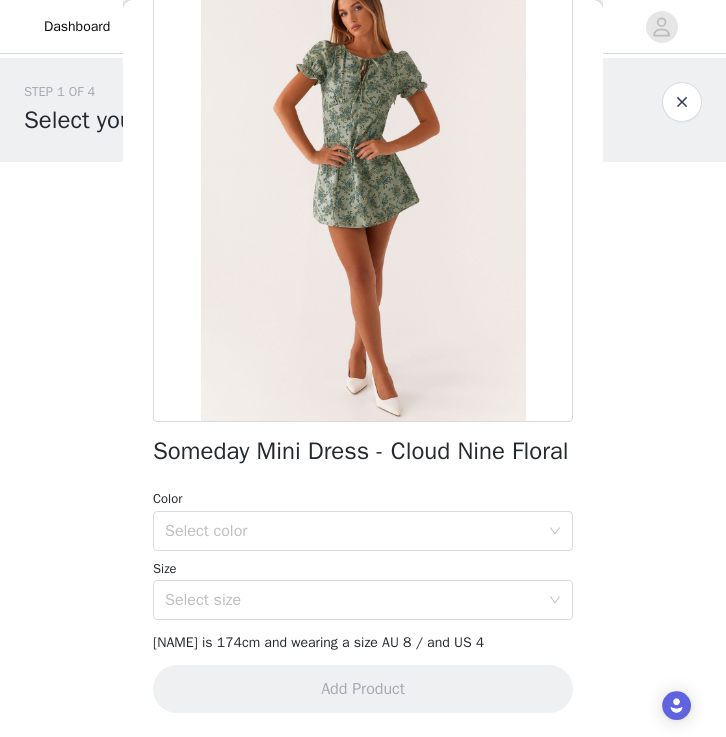 scroll, scrollTop: 364, scrollLeft: 0, axis: vertical 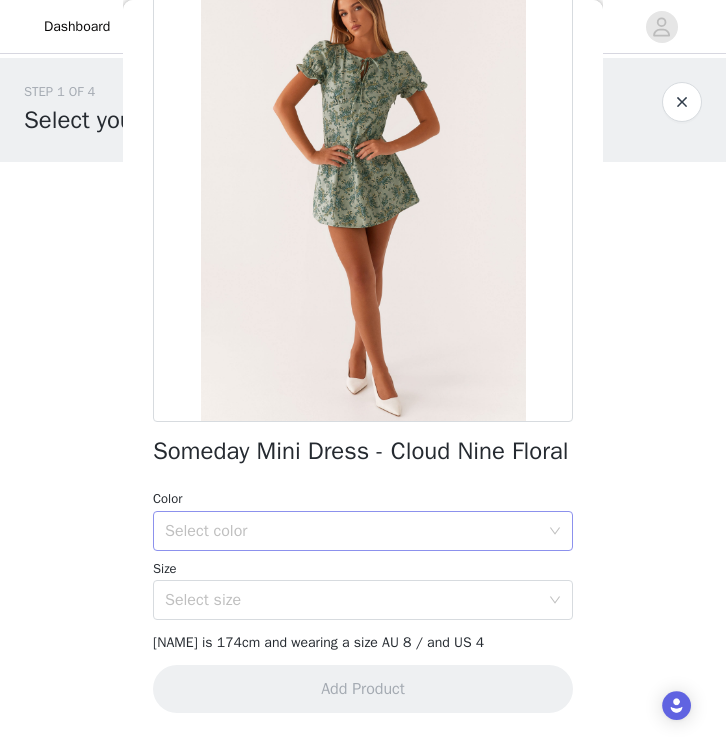 click on "Select color" at bounding box center [352, 531] 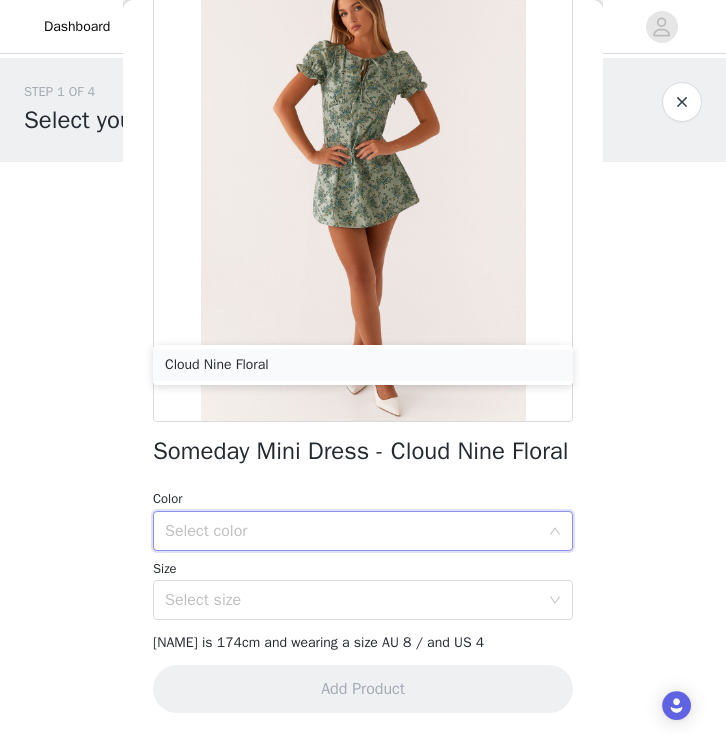 click on "Cloud Nine Floral" at bounding box center (363, 365) 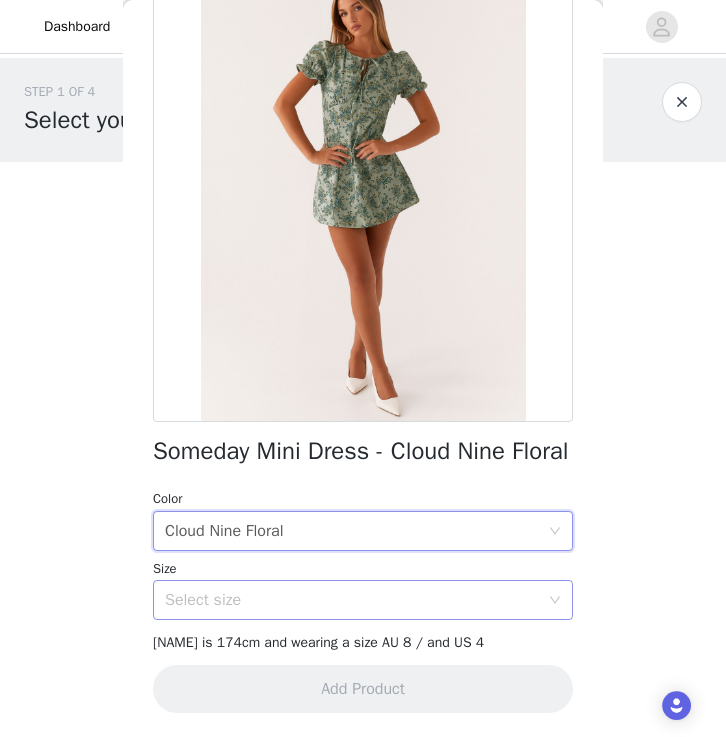 click on "Select size" at bounding box center (352, 600) 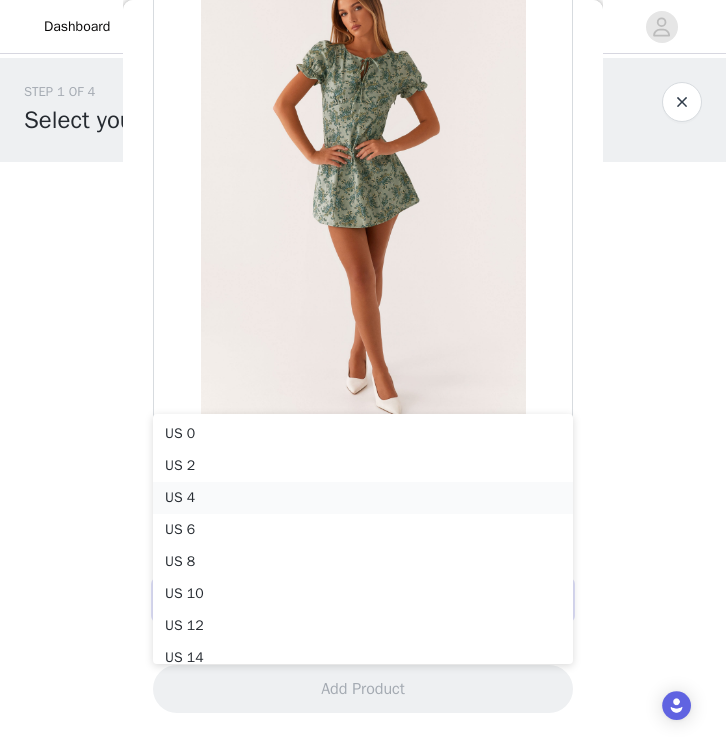 click on "US 4" at bounding box center [363, 498] 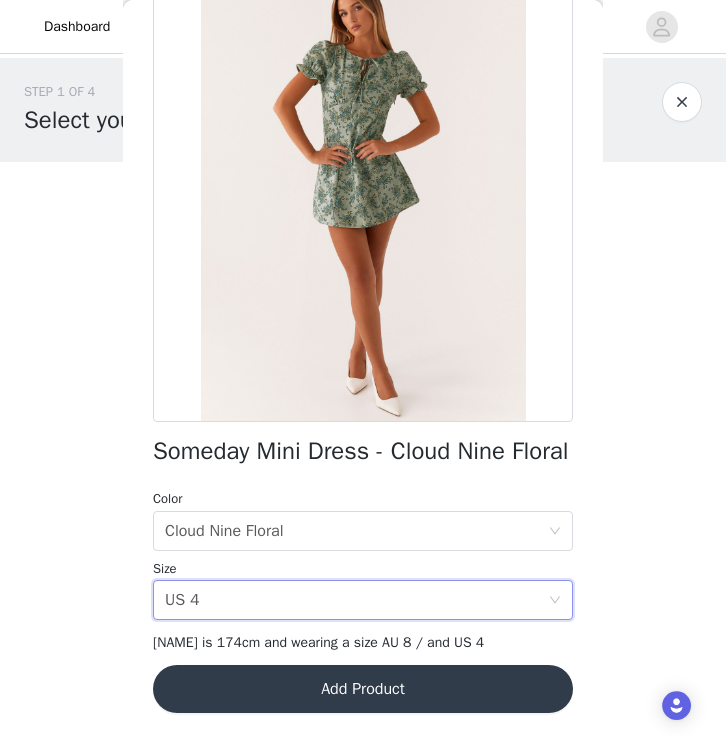 click on "Add Product" at bounding box center [363, 689] 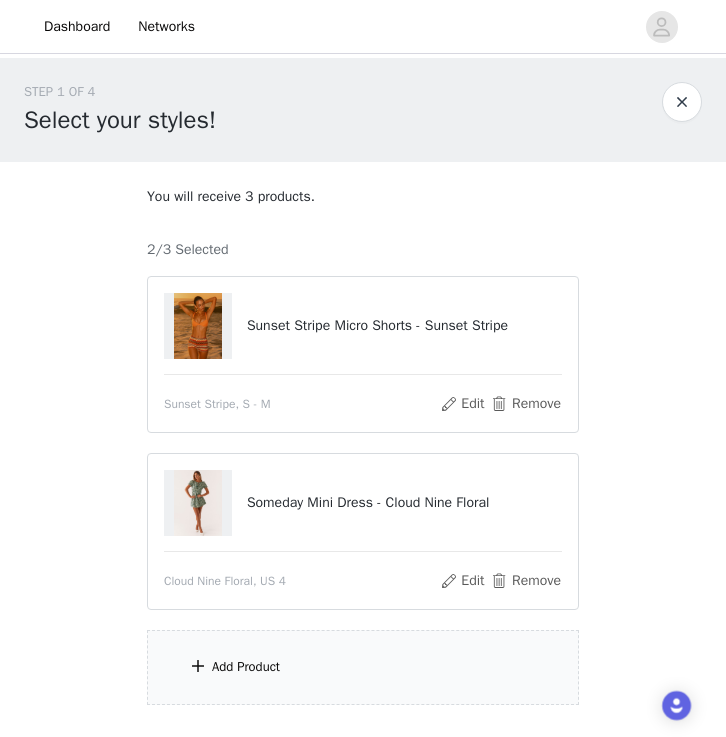 click on "Add Product" at bounding box center (246, 667) 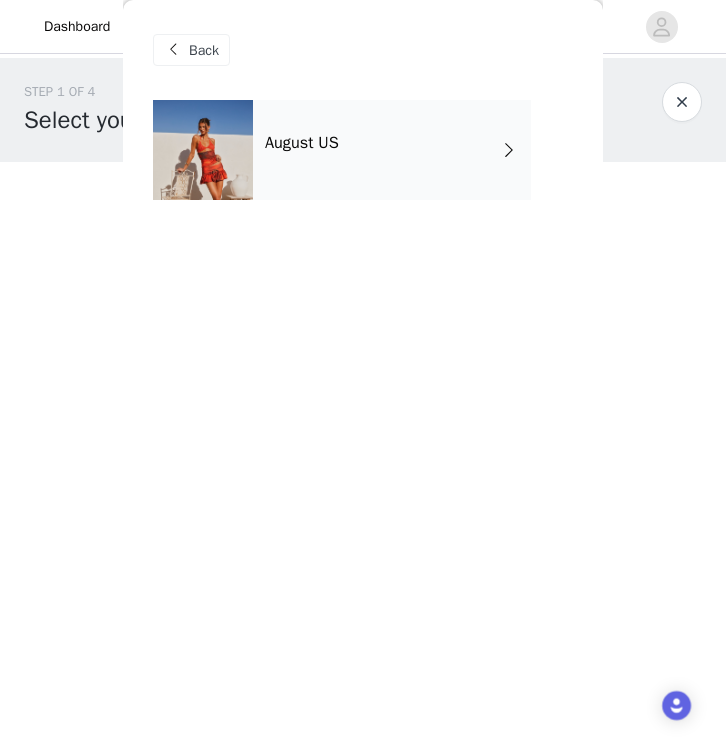 click on "August US" at bounding box center (302, 143) 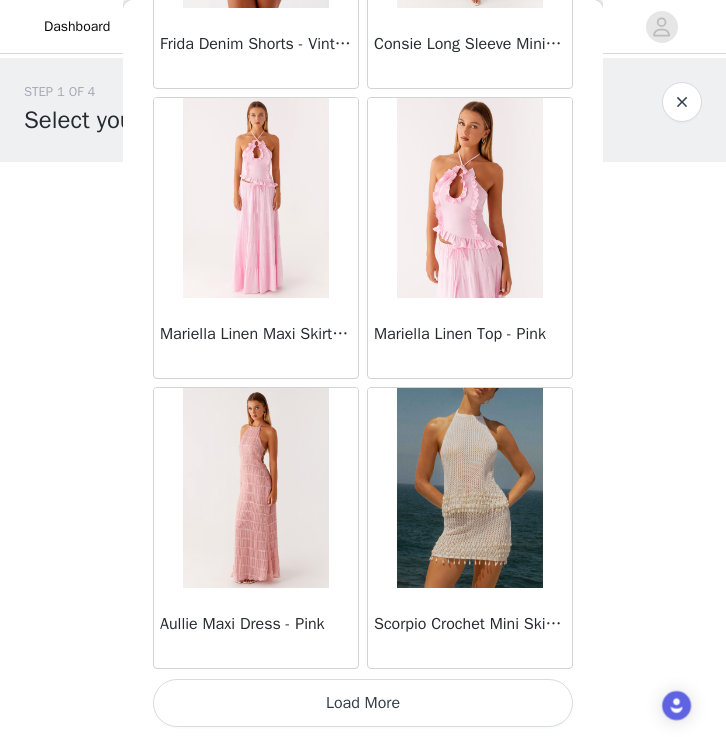 scroll, scrollTop: 2323, scrollLeft: 0, axis: vertical 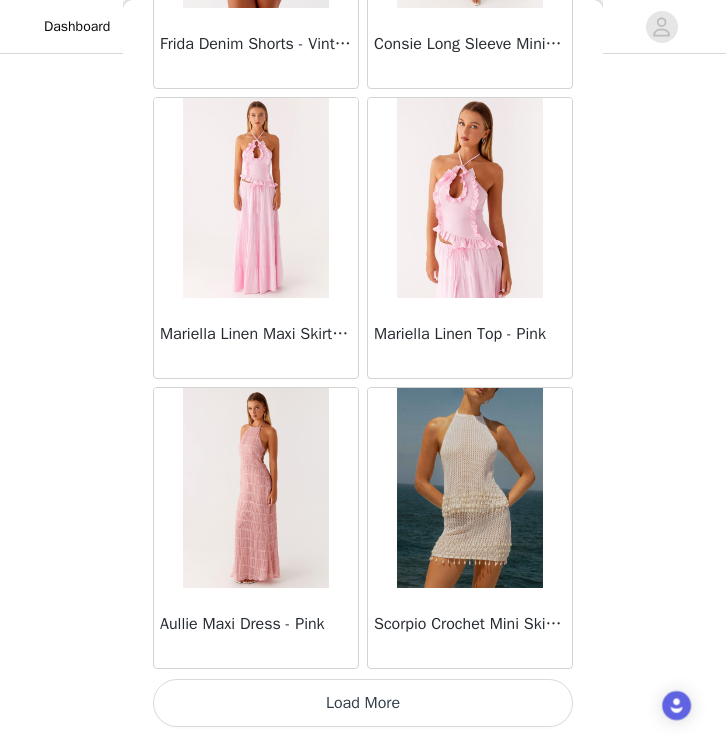 click on "Load More" at bounding box center (363, 703) 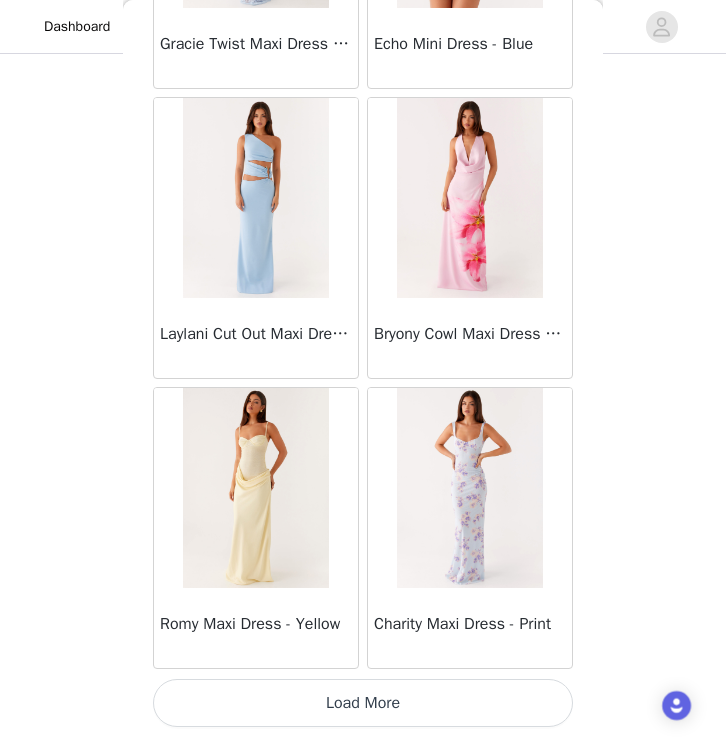 click on "Load More" at bounding box center [363, 703] 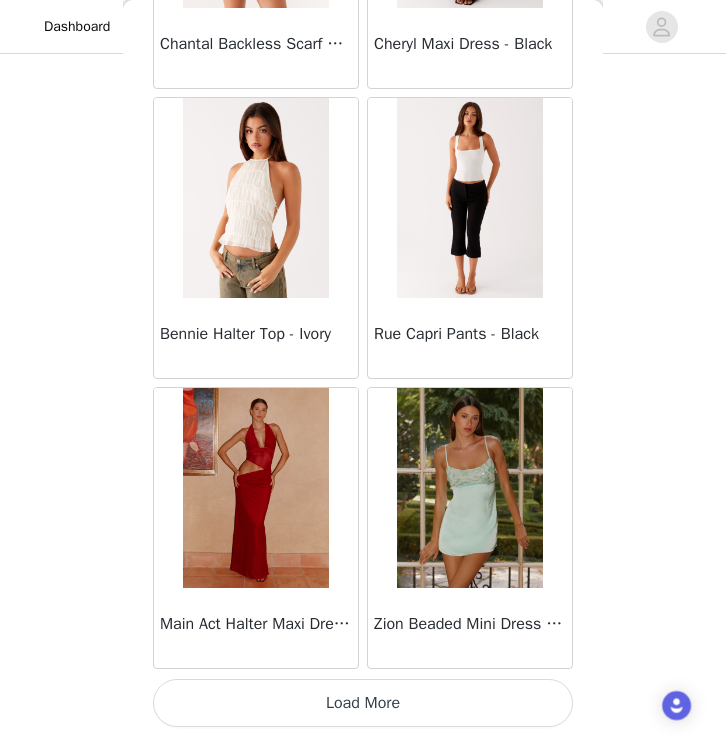 scroll, scrollTop: 8123, scrollLeft: 0, axis: vertical 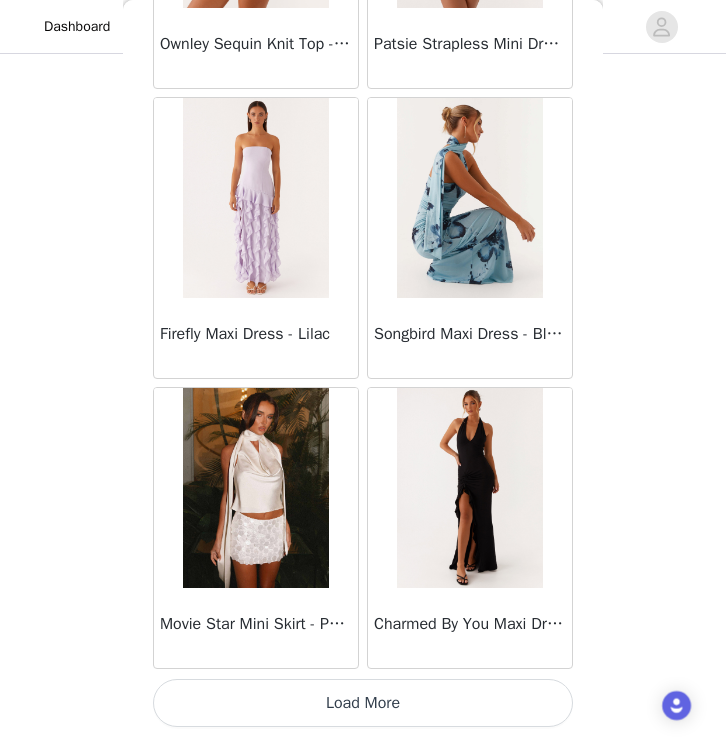 click on "Load More" at bounding box center [363, 703] 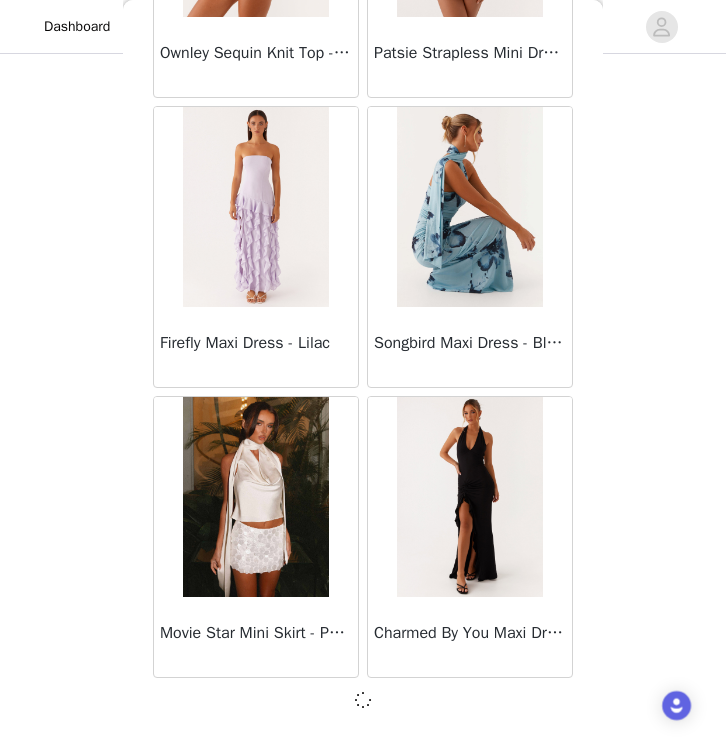 scroll, scrollTop: 11014, scrollLeft: 0, axis: vertical 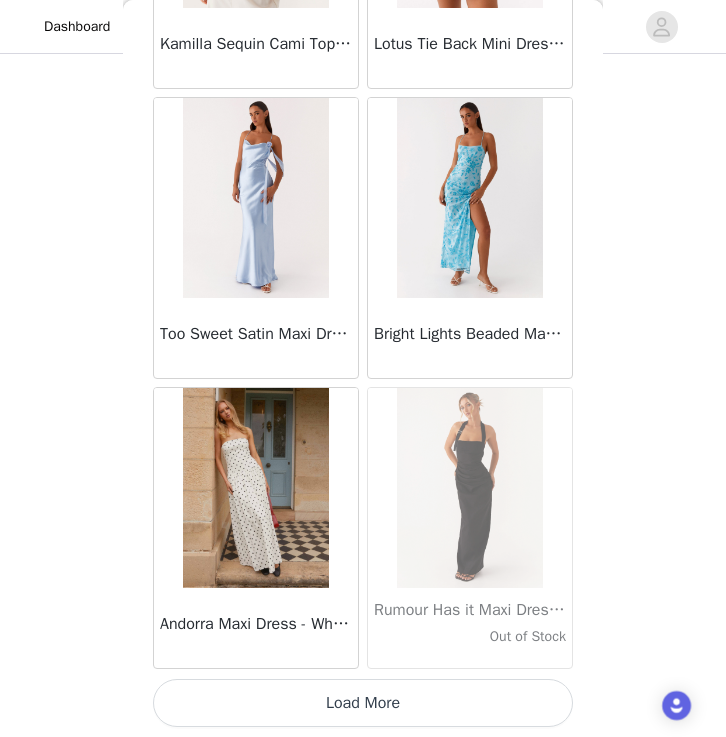 click on "Load More" at bounding box center (363, 703) 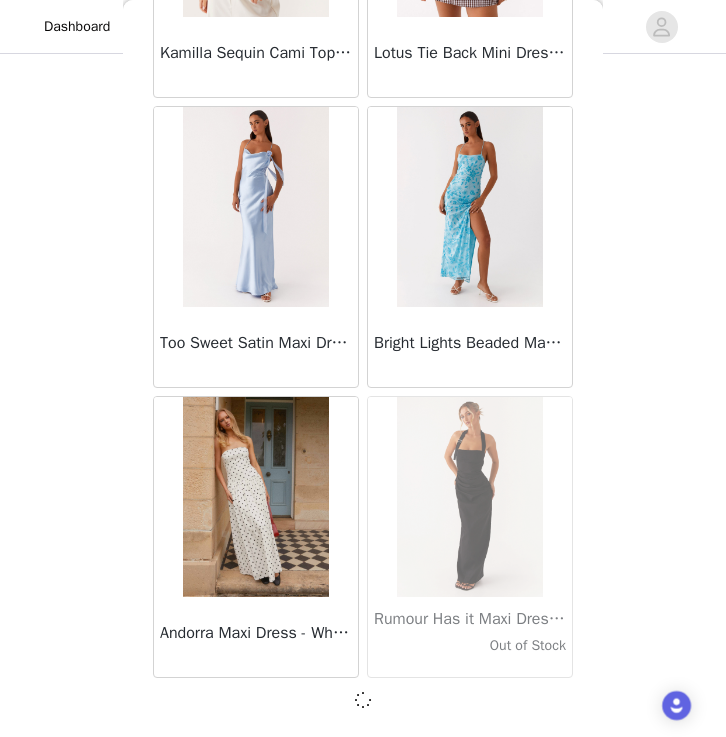 scroll, scrollTop: 13914, scrollLeft: 0, axis: vertical 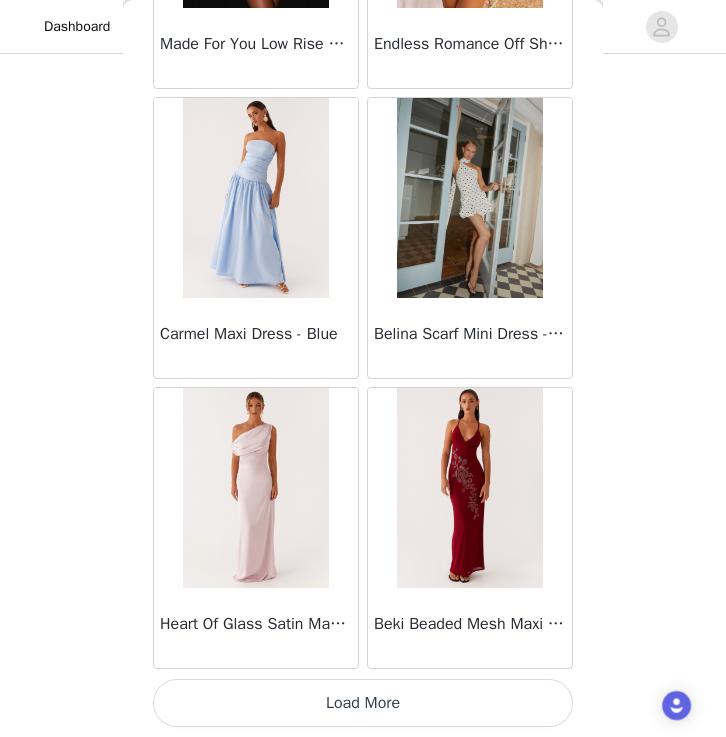 click on "Load More" at bounding box center [363, 703] 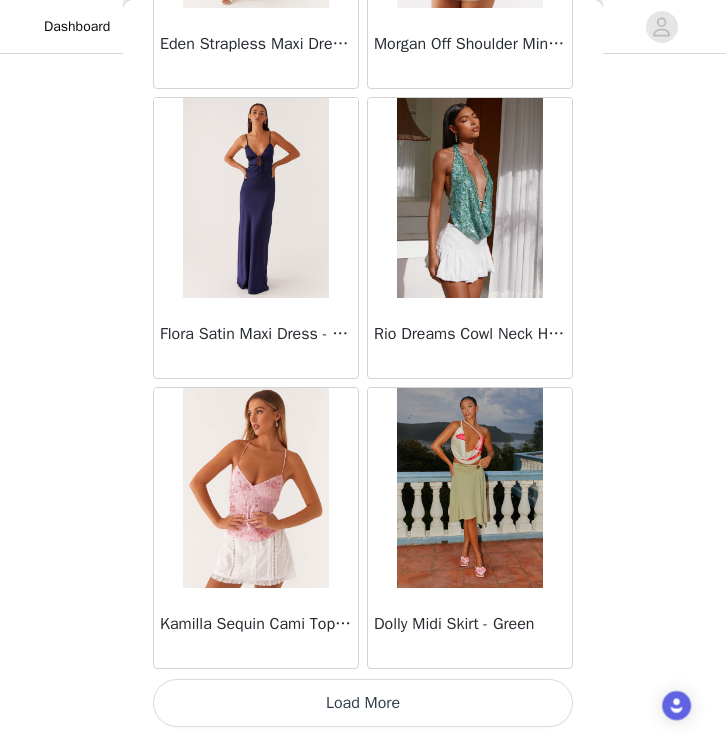 scroll, scrollTop: 19723, scrollLeft: 0, axis: vertical 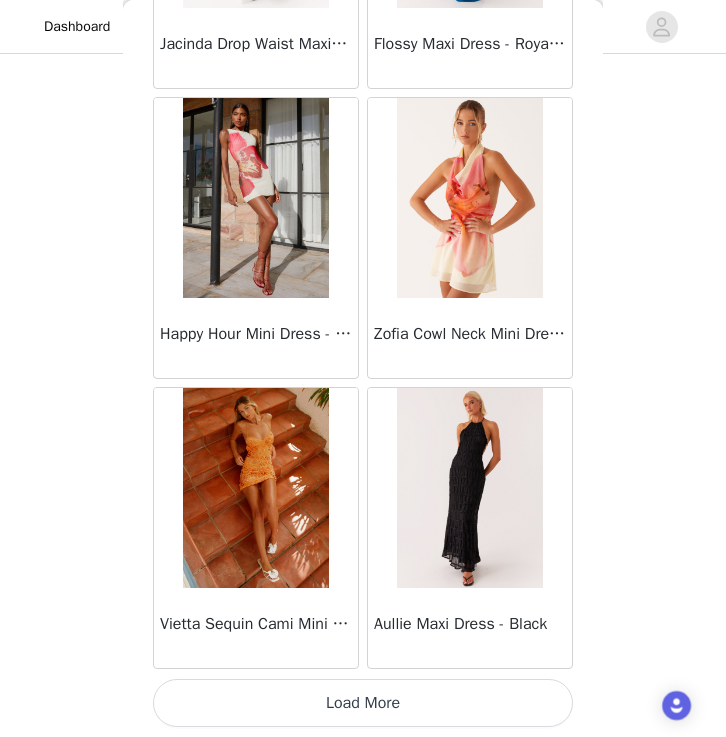 click on "Load More" at bounding box center (363, 703) 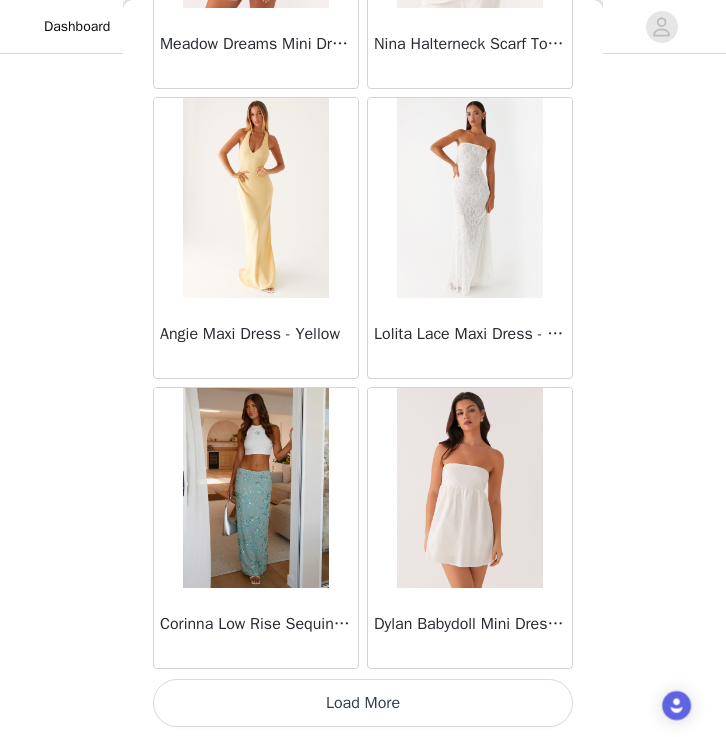 scroll, scrollTop: 25523, scrollLeft: 0, axis: vertical 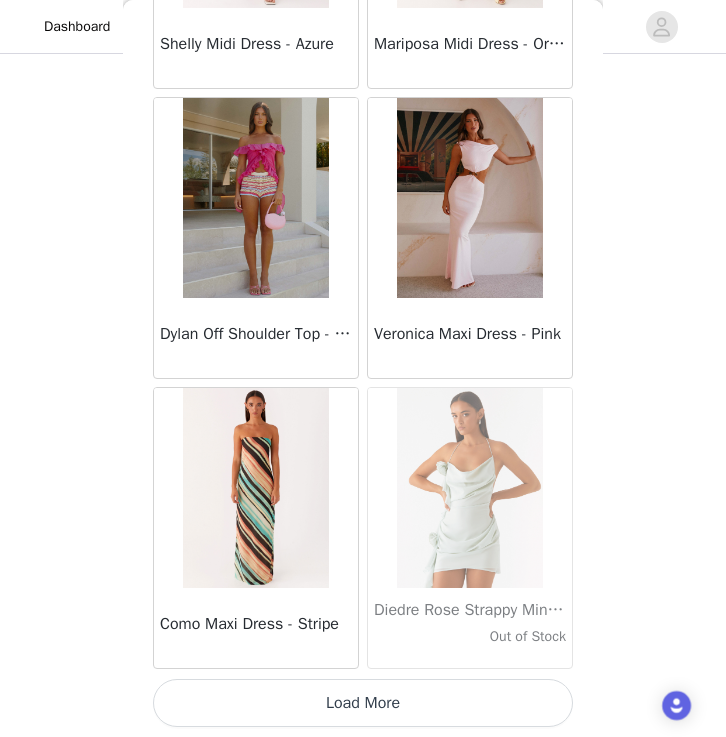 click on "Load More" at bounding box center [363, 703] 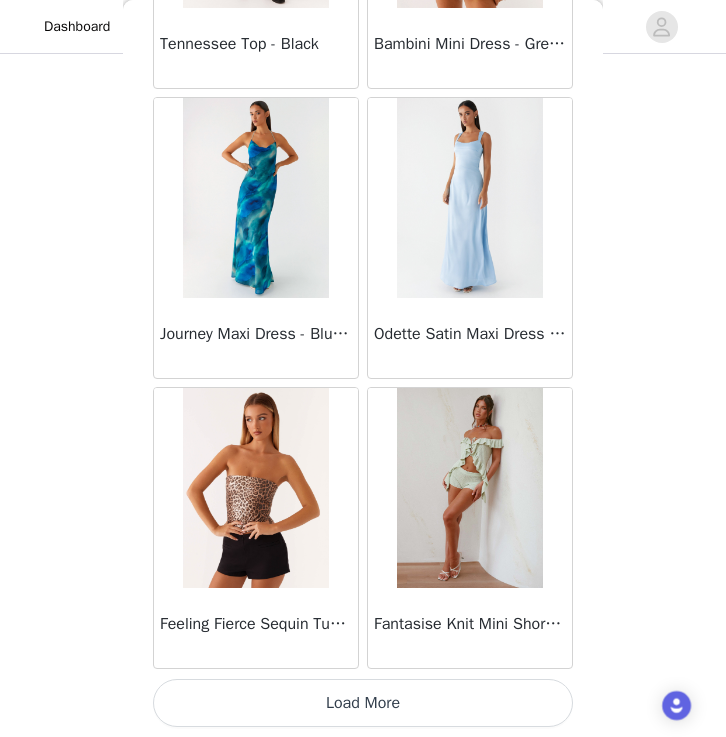 scroll, scrollTop: 31323, scrollLeft: 0, axis: vertical 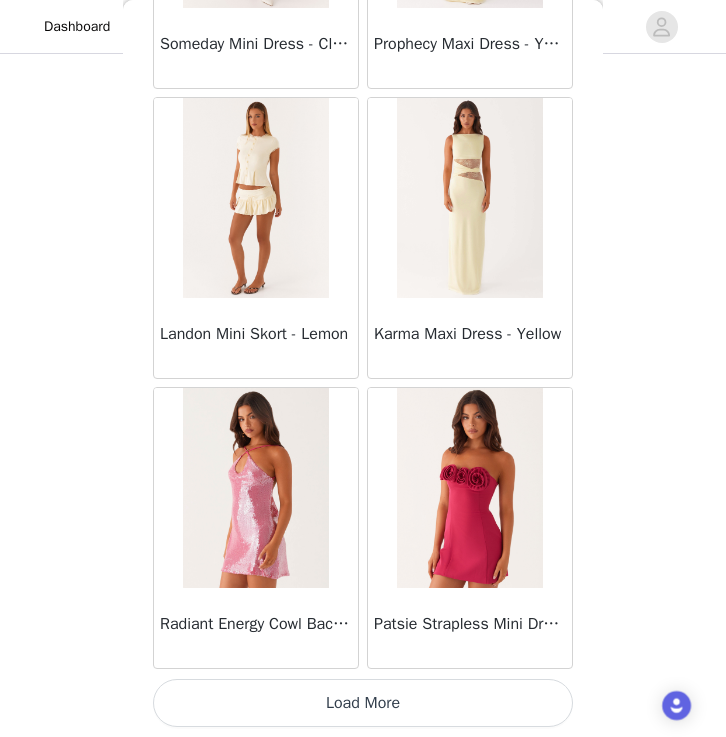 click on "Load More" at bounding box center (363, 703) 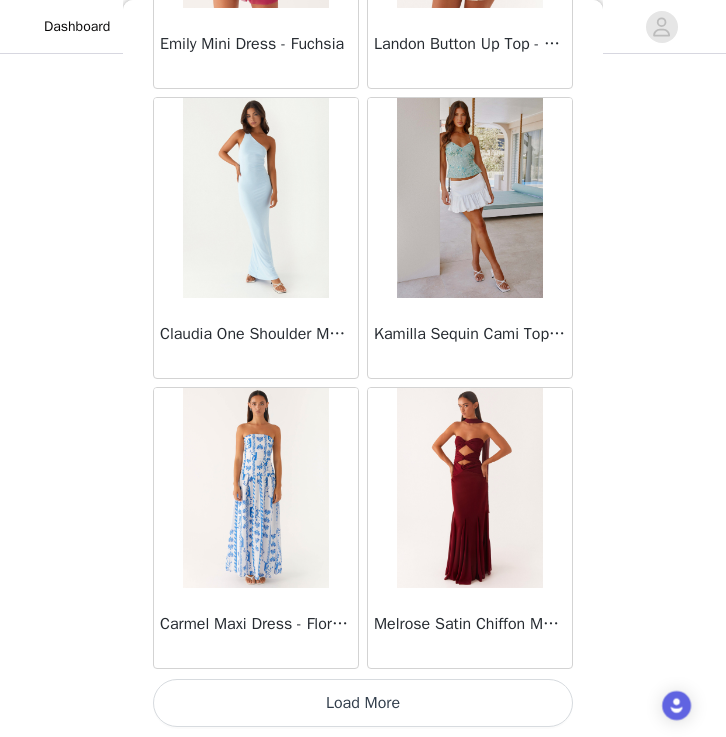 click on "Load More" at bounding box center (363, 703) 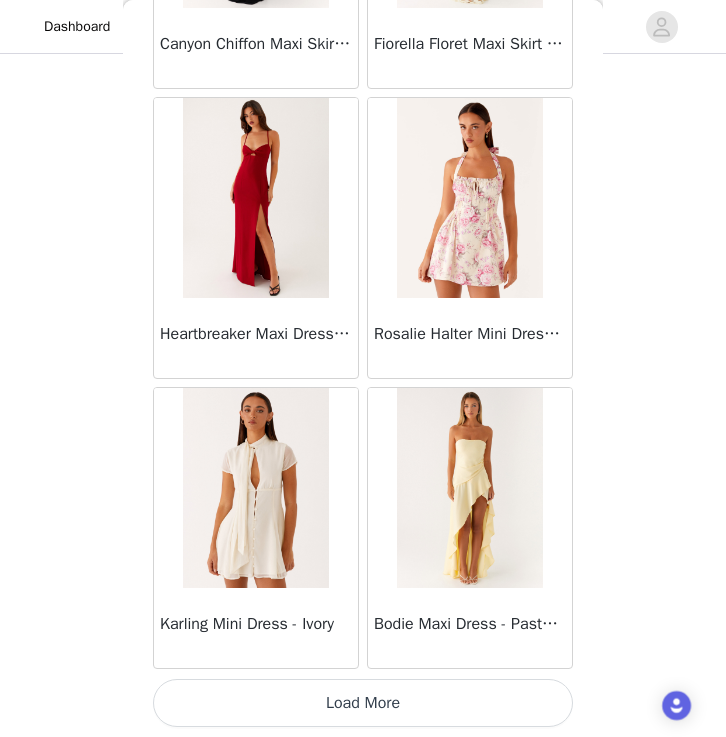 scroll, scrollTop: 40023, scrollLeft: 0, axis: vertical 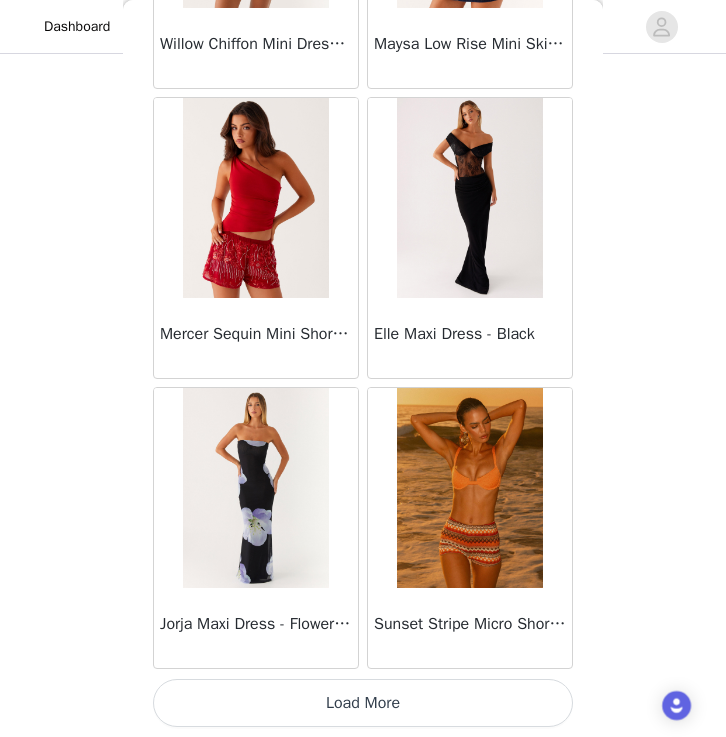 click on "Load More" at bounding box center (363, 703) 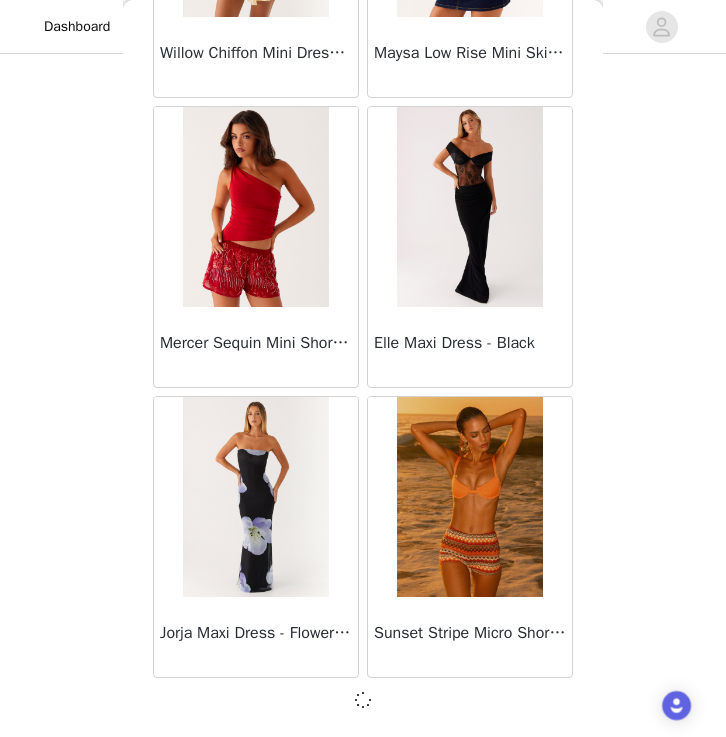 scroll, scrollTop: 42914, scrollLeft: 0, axis: vertical 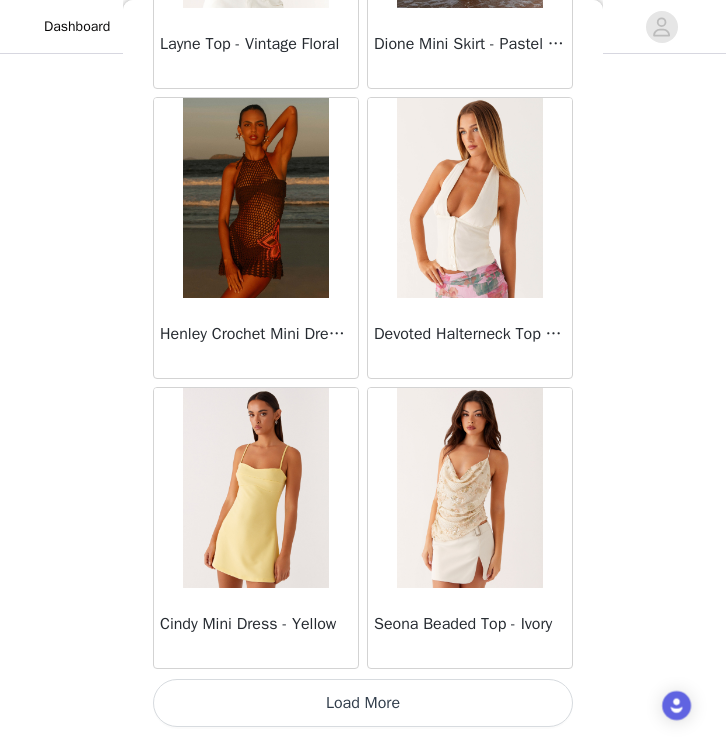 click on "Load More" at bounding box center [363, 703] 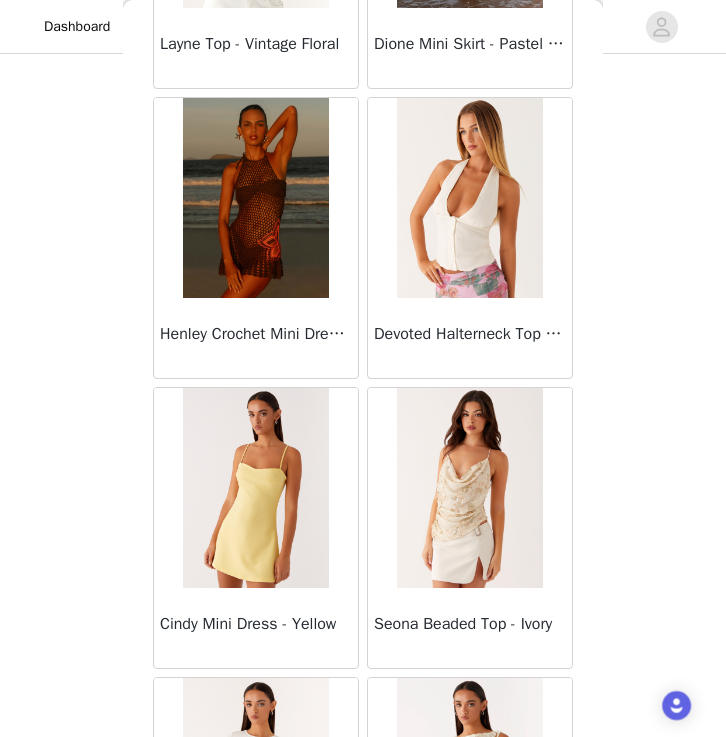 scroll, scrollTop: 45814, scrollLeft: 0, axis: vertical 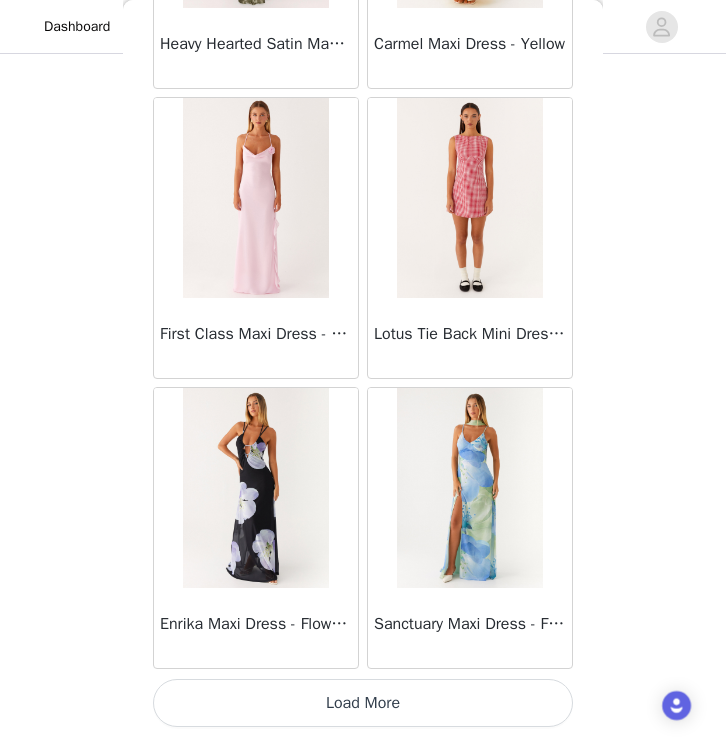 click on "Load More" at bounding box center [363, 703] 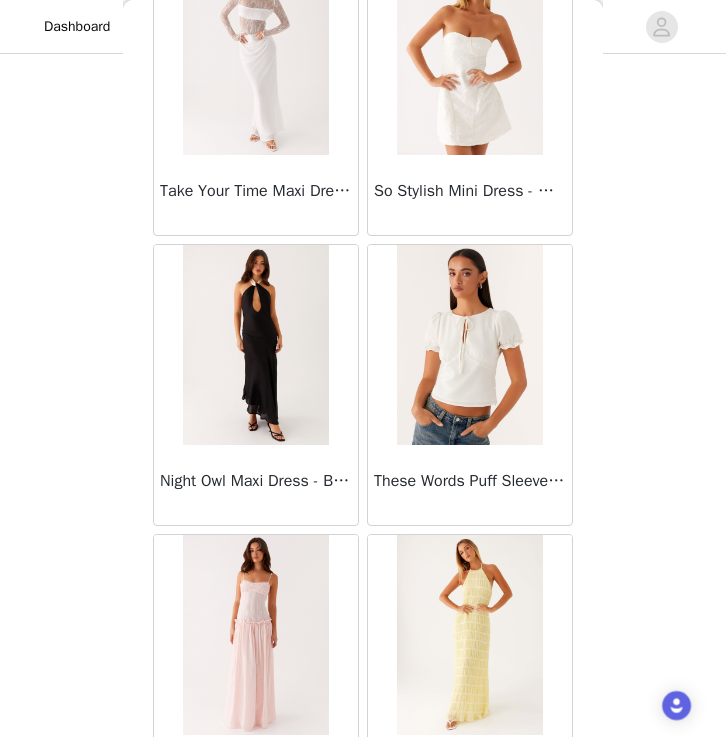 scroll, scrollTop: 50135, scrollLeft: 0, axis: vertical 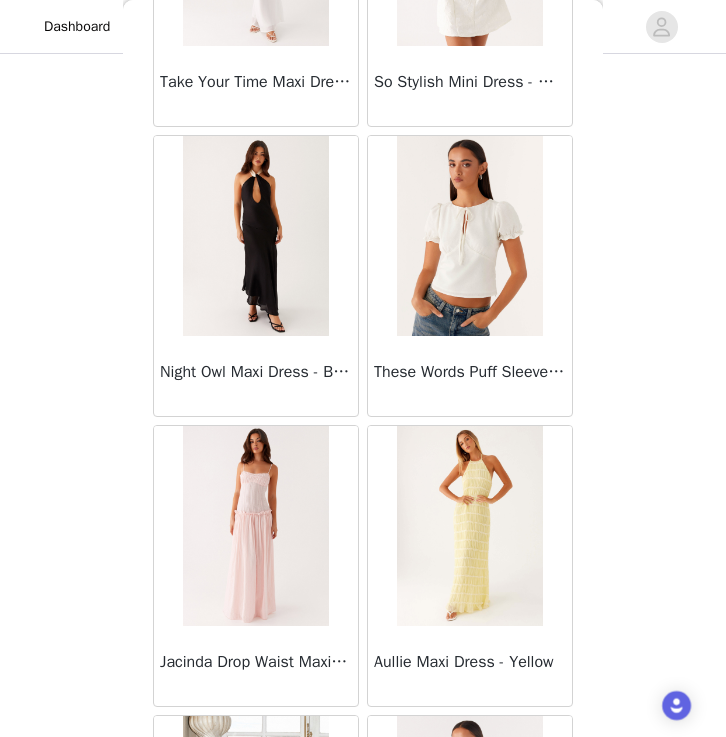 click on "These Words Puff Sleeve Top - White" at bounding box center (470, 372) 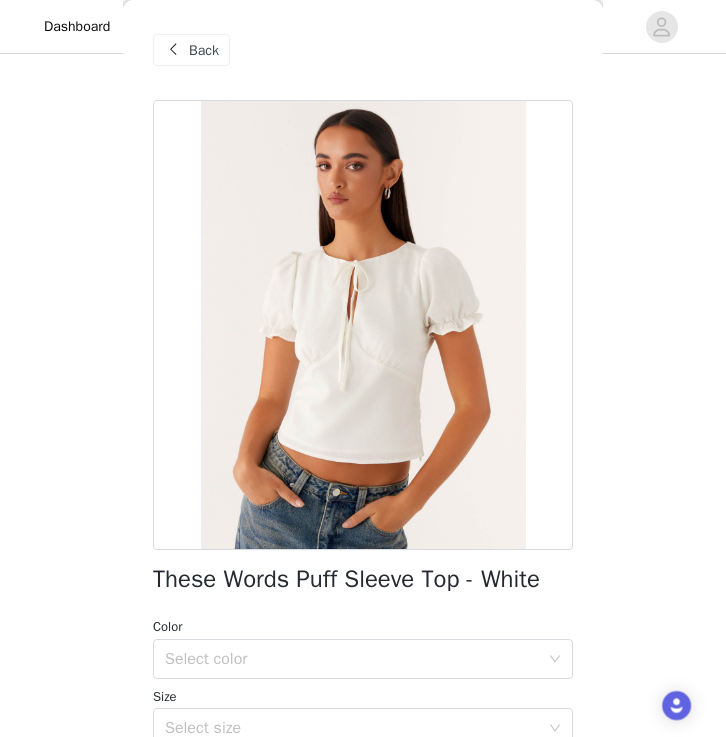 scroll, scrollTop: 314, scrollLeft: 0, axis: vertical 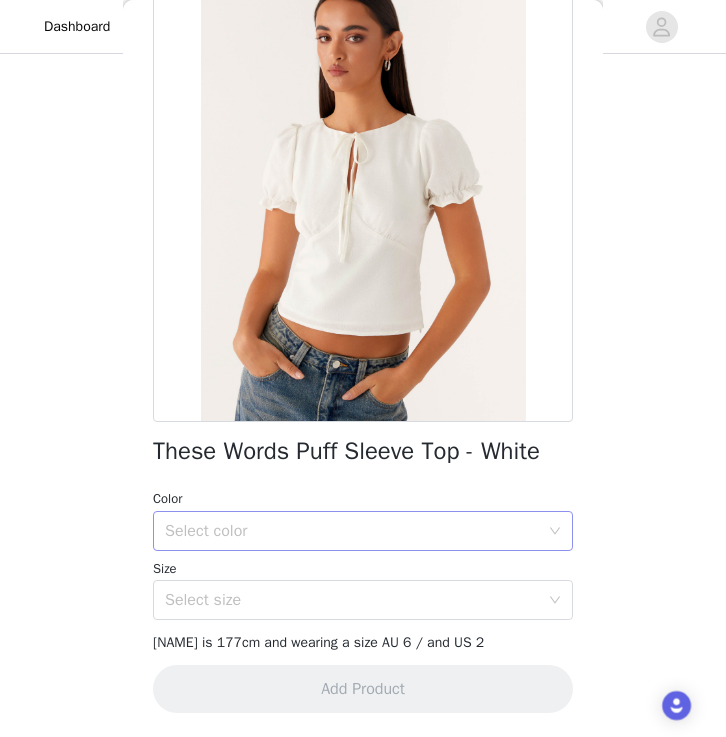 click on "Select color" at bounding box center (352, 531) 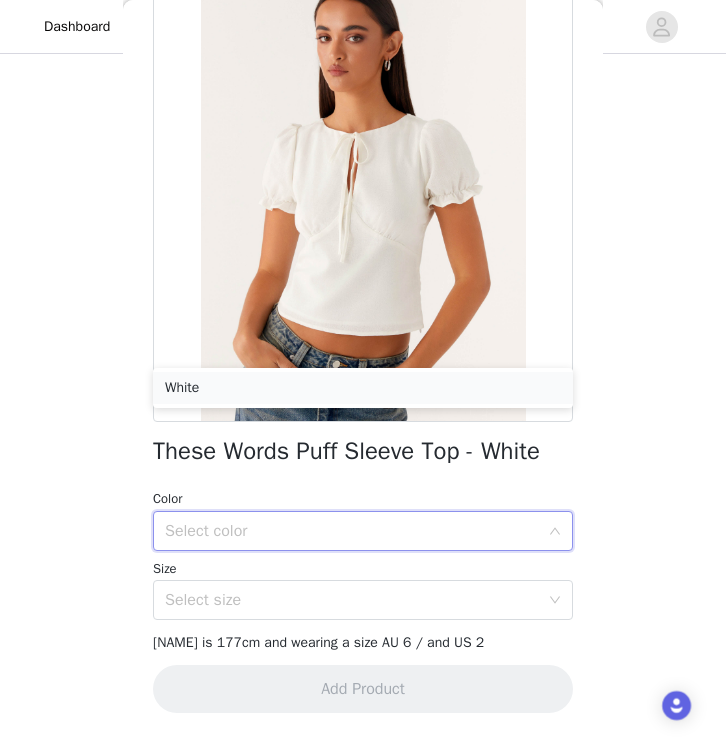 click on "White" at bounding box center [363, 388] 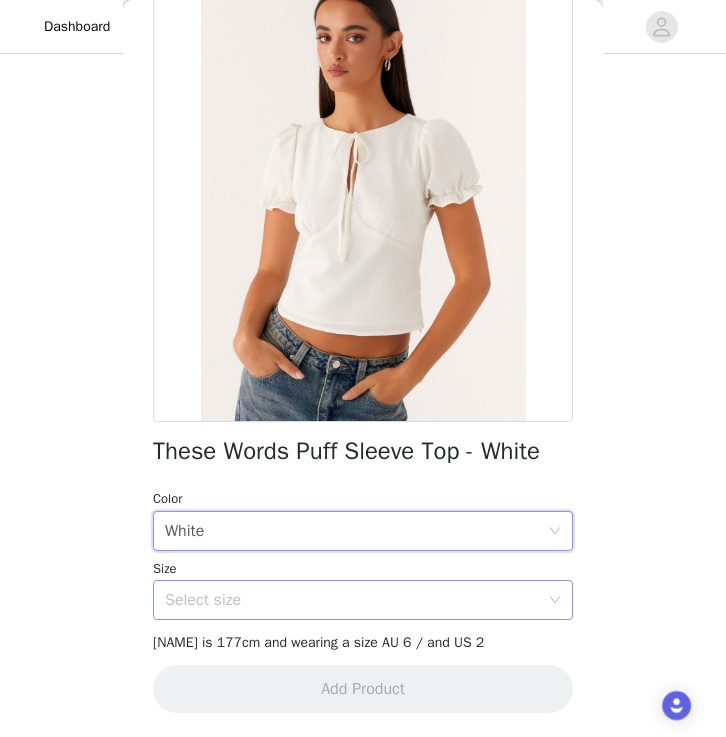 click on "Select size" at bounding box center (352, 600) 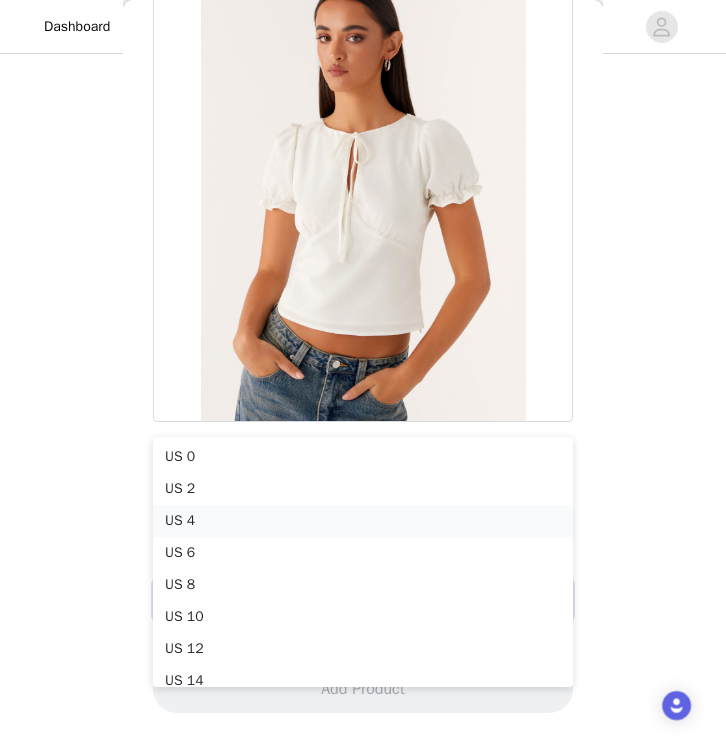 click on "US 4" at bounding box center [363, 521] 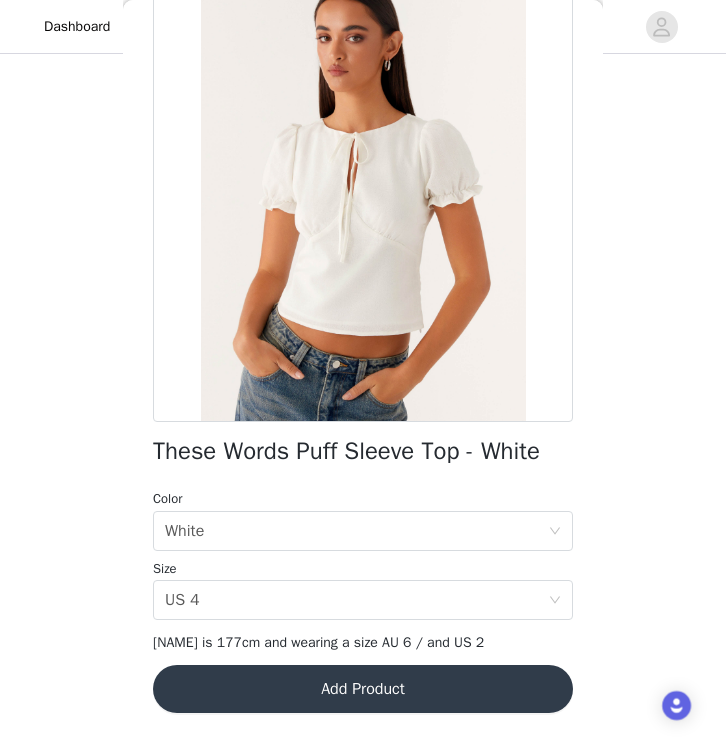 scroll, scrollTop: 316, scrollLeft: 0, axis: vertical 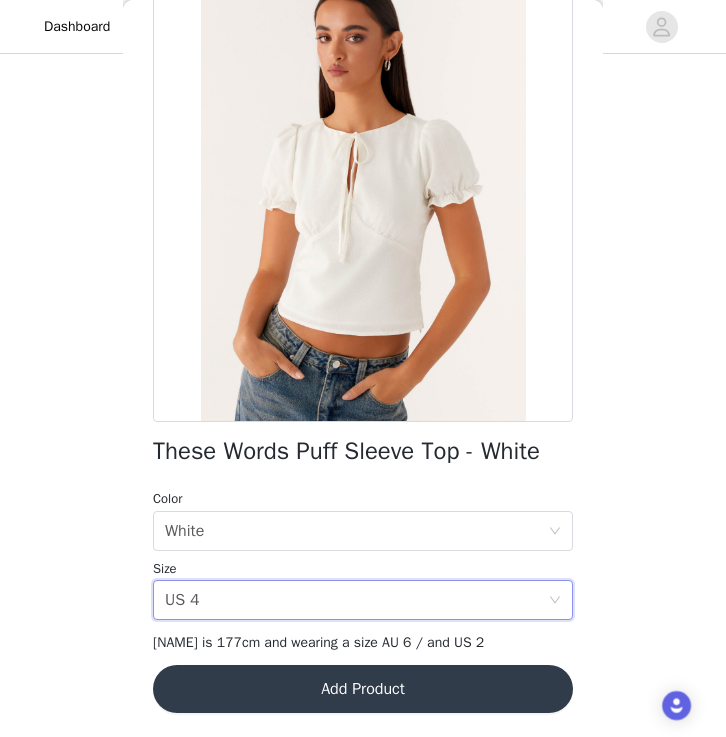 click on "Add Product" at bounding box center [363, 689] 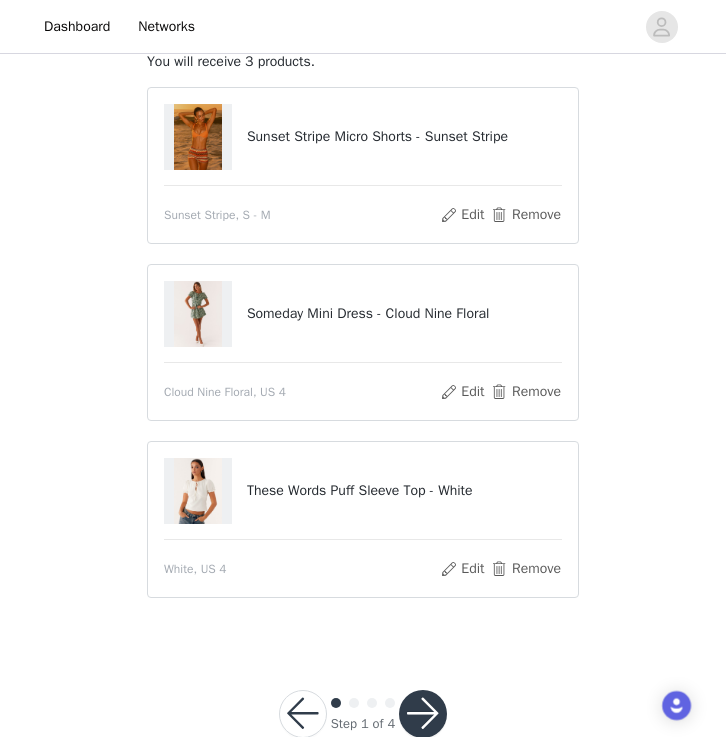 click at bounding box center (423, 714) 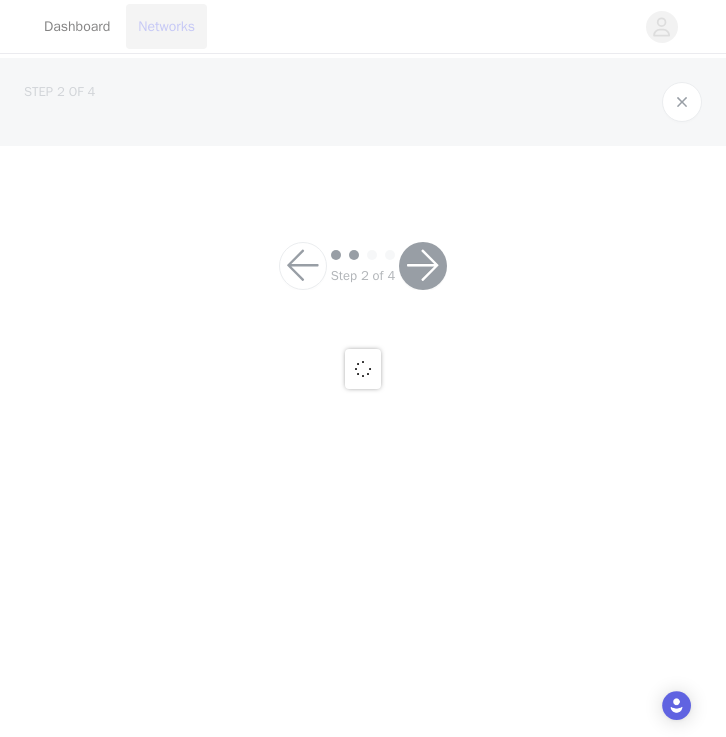 scroll, scrollTop: 0, scrollLeft: 0, axis: both 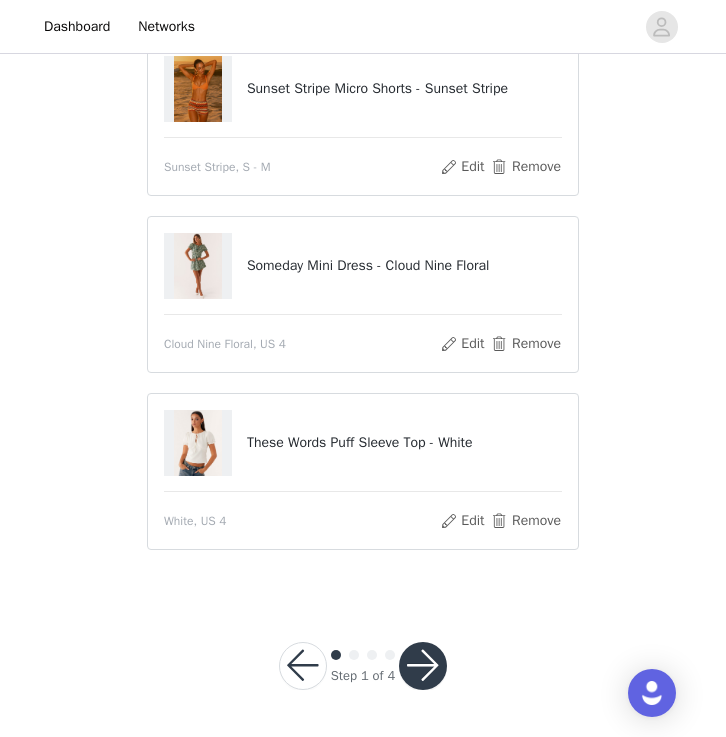 click at bounding box center (423, 666) 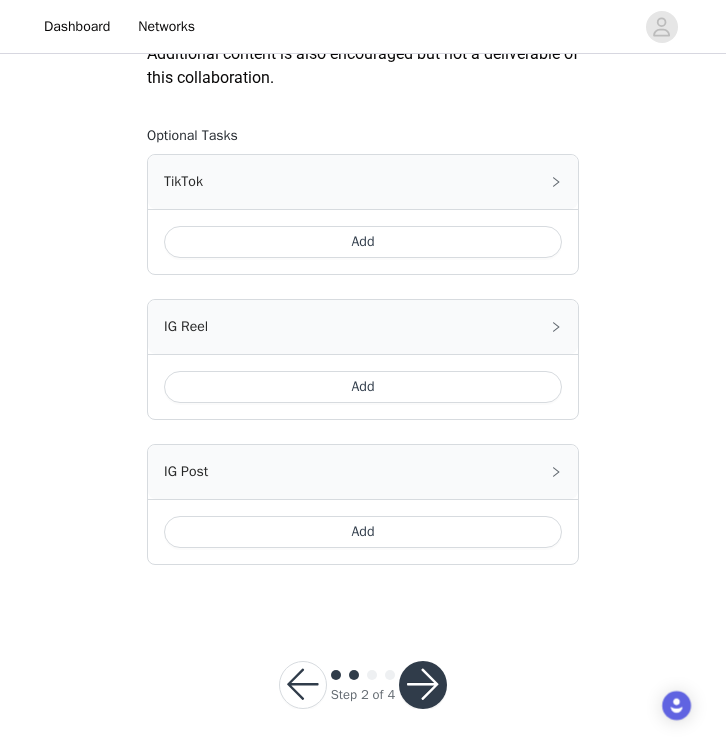scroll, scrollTop: 1195, scrollLeft: 0, axis: vertical 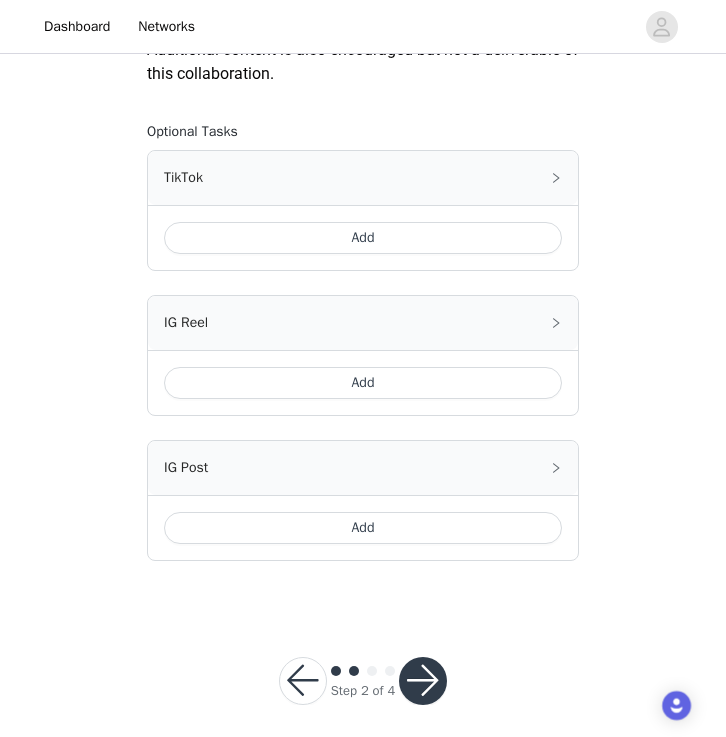 click on "Add" at bounding box center [363, 238] 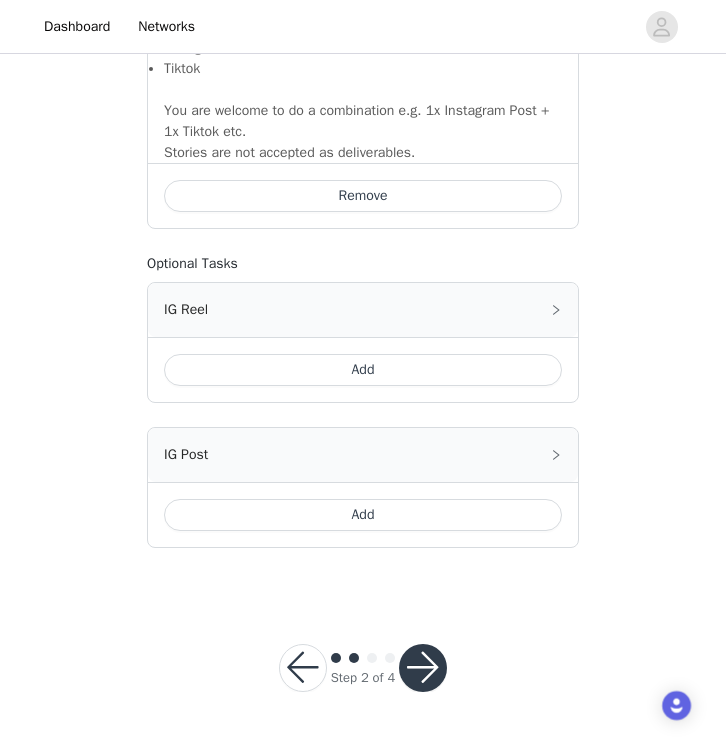 scroll, scrollTop: 1563, scrollLeft: 0, axis: vertical 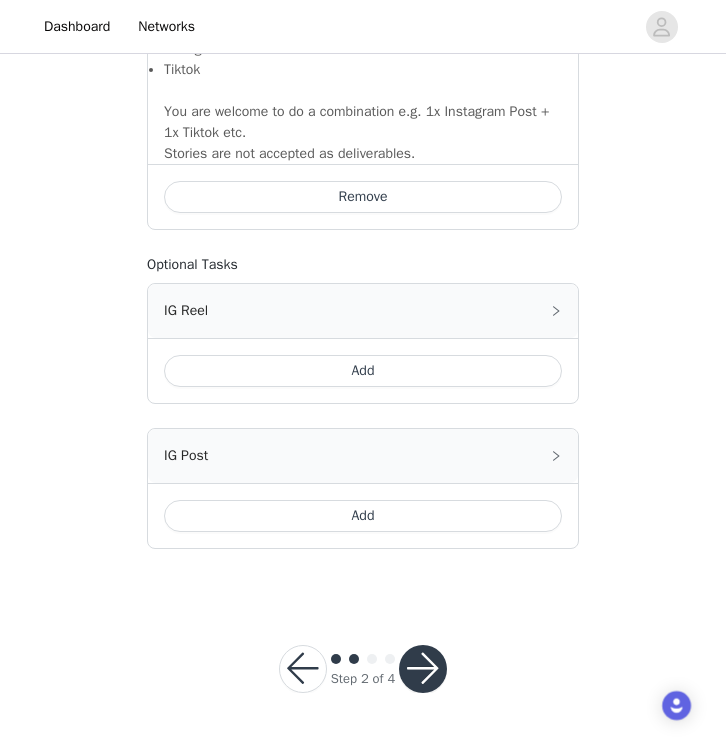click on "Add" at bounding box center (363, 516) 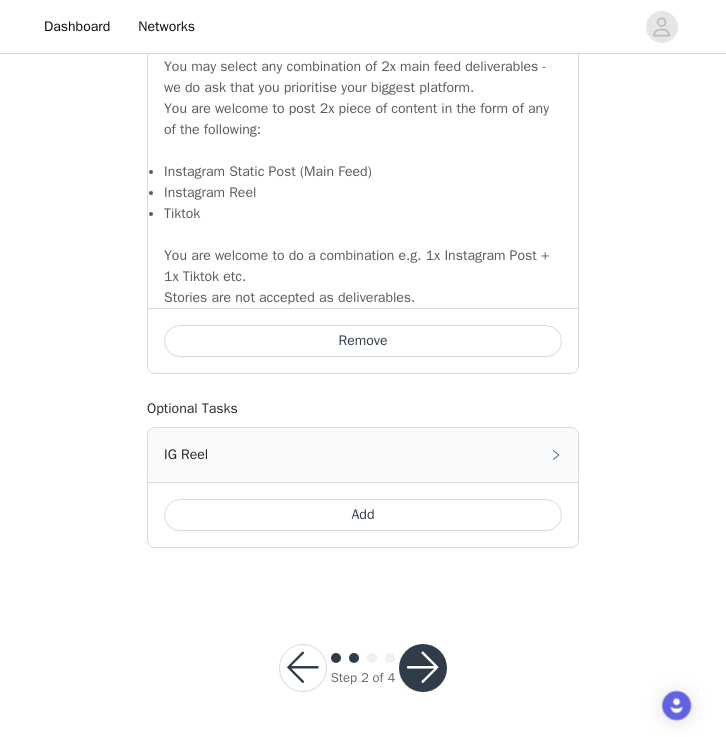 scroll, scrollTop: 1890, scrollLeft: 0, axis: vertical 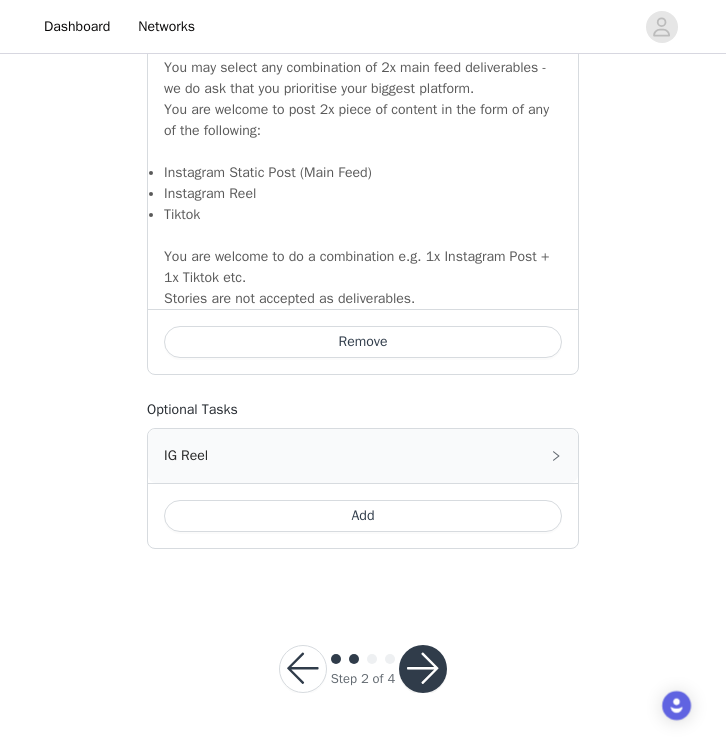 click at bounding box center (423, 669) 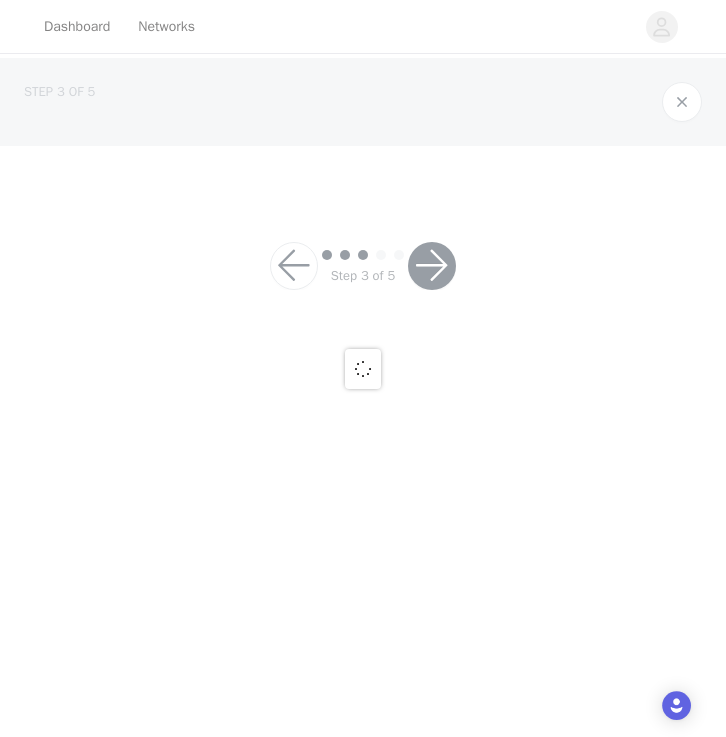 scroll, scrollTop: 0, scrollLeft: 0, axis: both 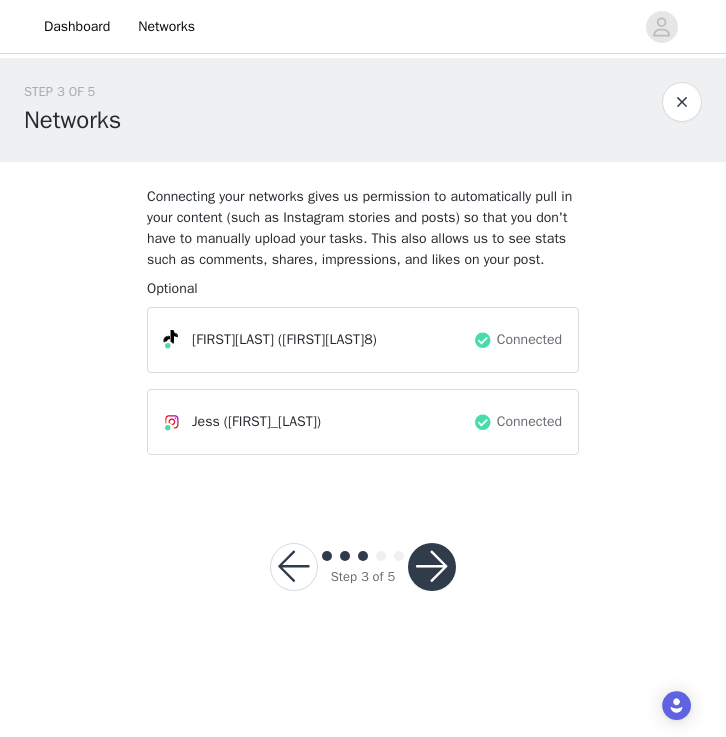 click at bounding box center (432, 567) 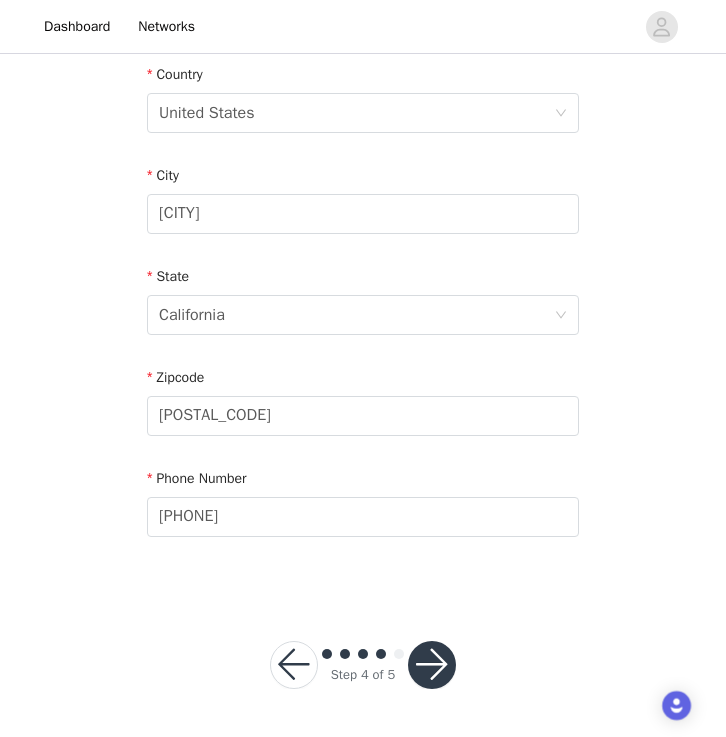 scroll, scrollTop: 626, scrollLeft: 0, axis: vertical 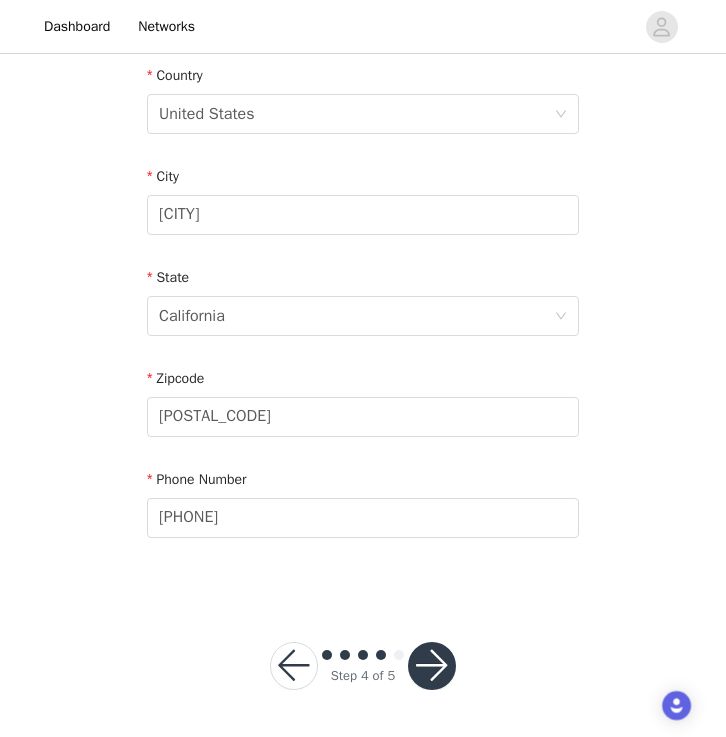 click at bounding box center [432, 666] 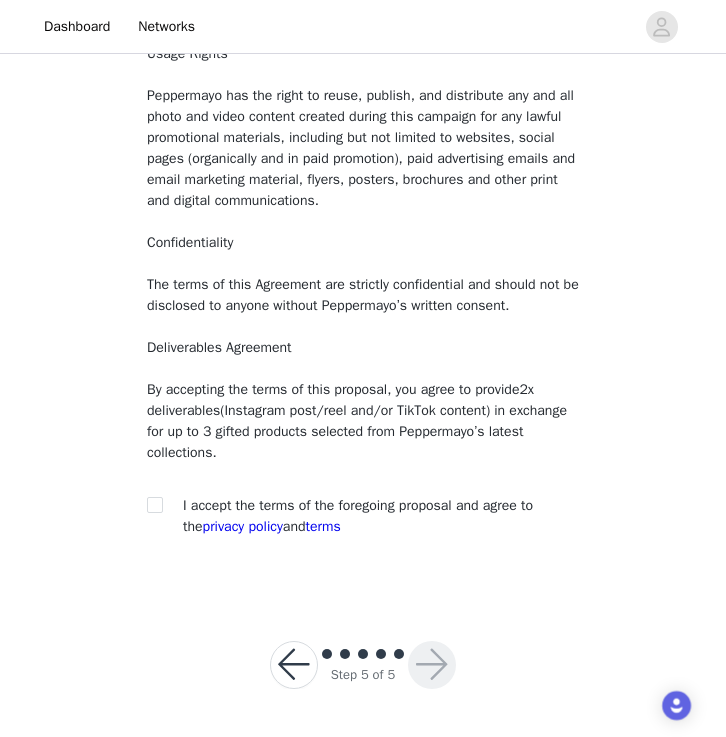 scroll, scrollTop: 187, scrollLeft: 0, axis: vertical 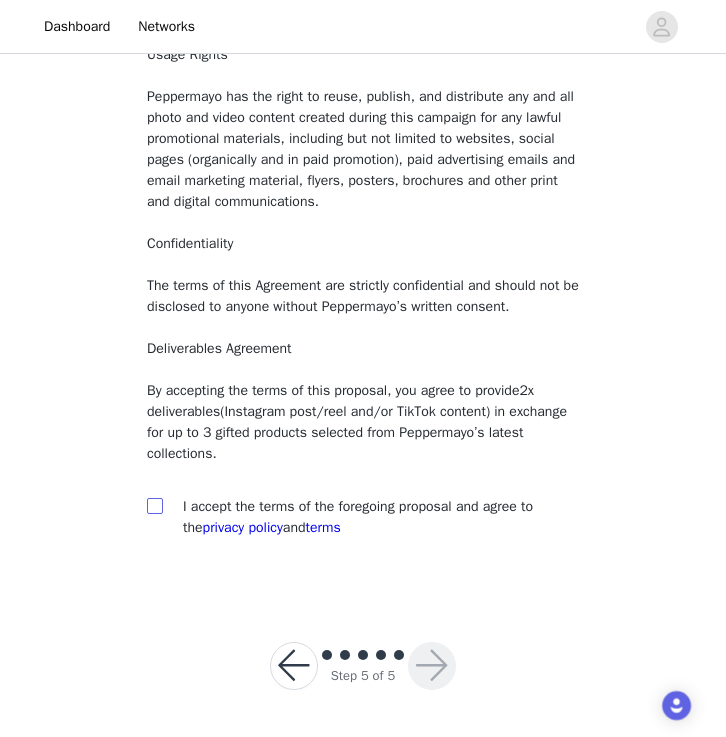 click at bounding box center (154, 505) 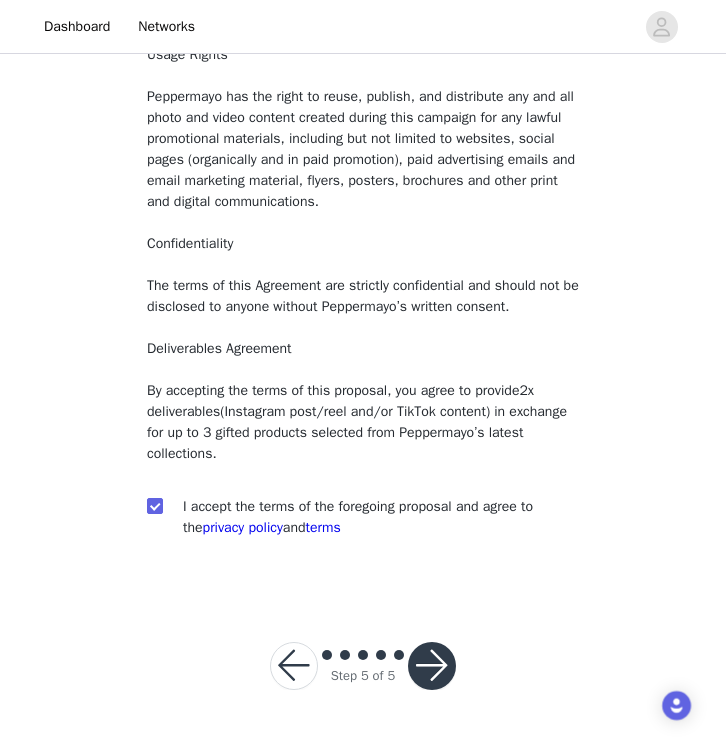 click at bounding box center (432, 666) 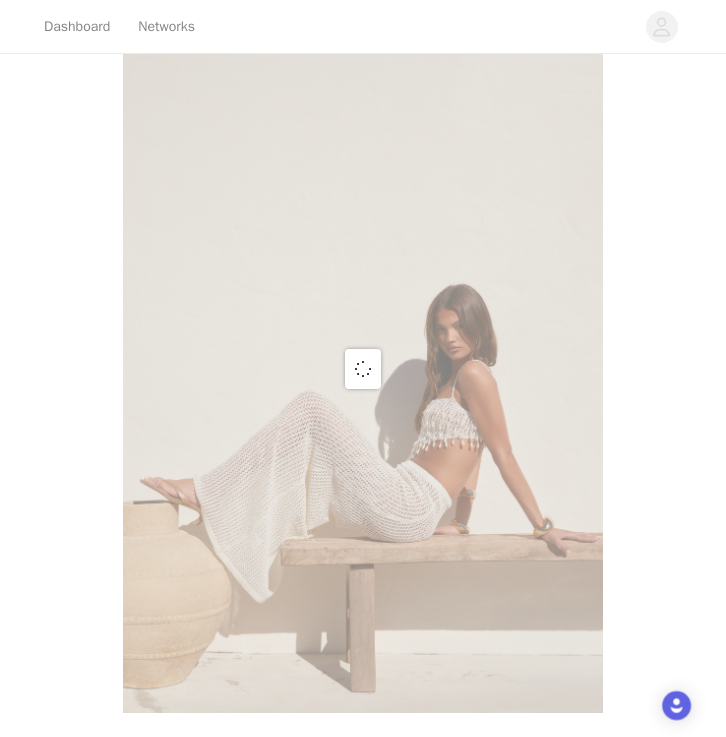 scroll, scrollTop: 0, scrollLeft: 0, axis: both 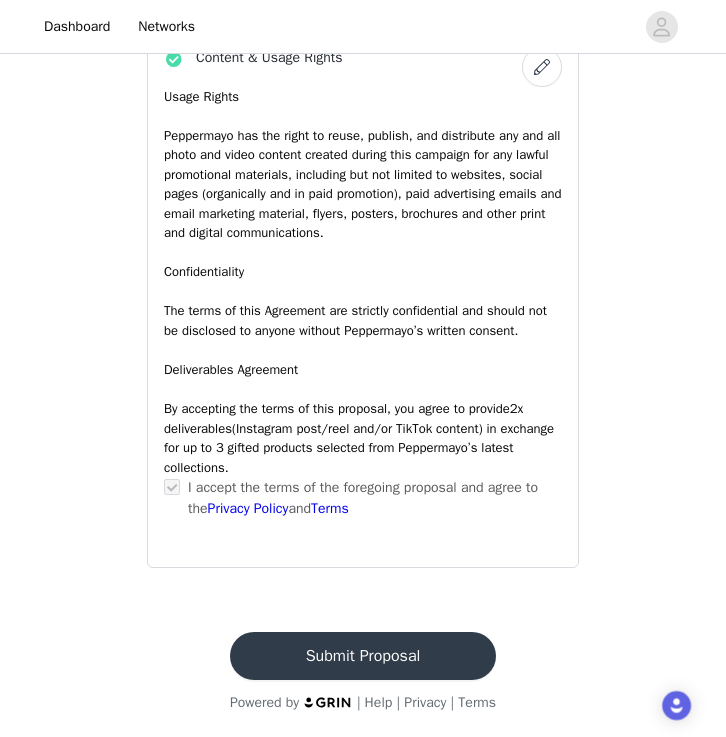 click on "Submit Proposal" at bounding box center (363, 656) 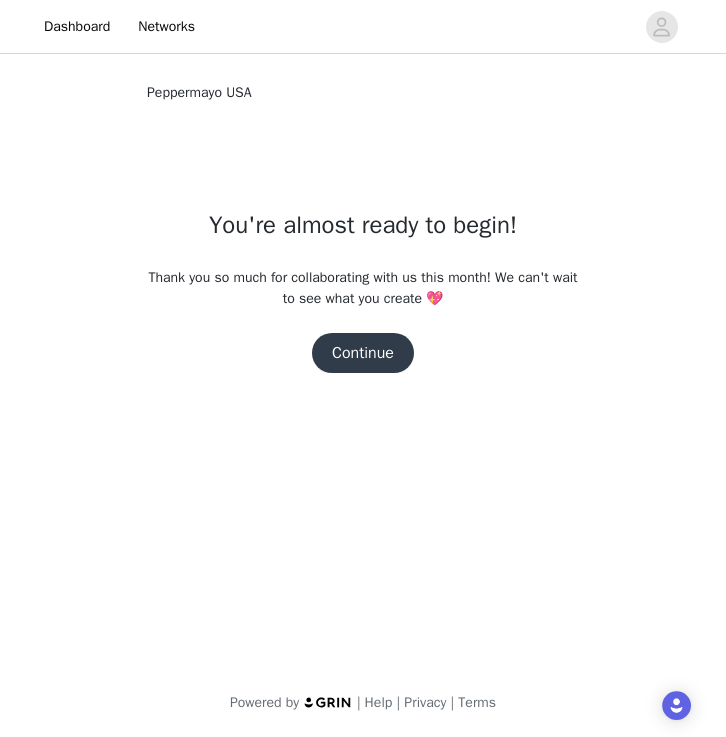 scroll, scrollTop: 0, scrollLeft: 0, axis: both 